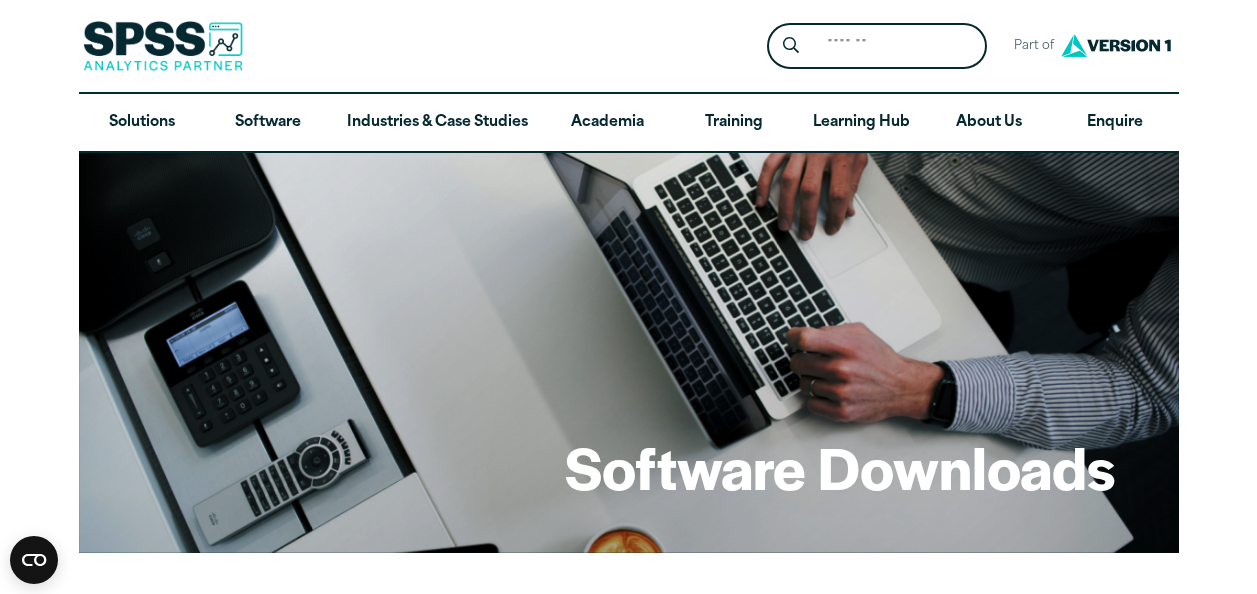 scroll, scrollTop: 536, scrollLeft: 0, axis: vertical 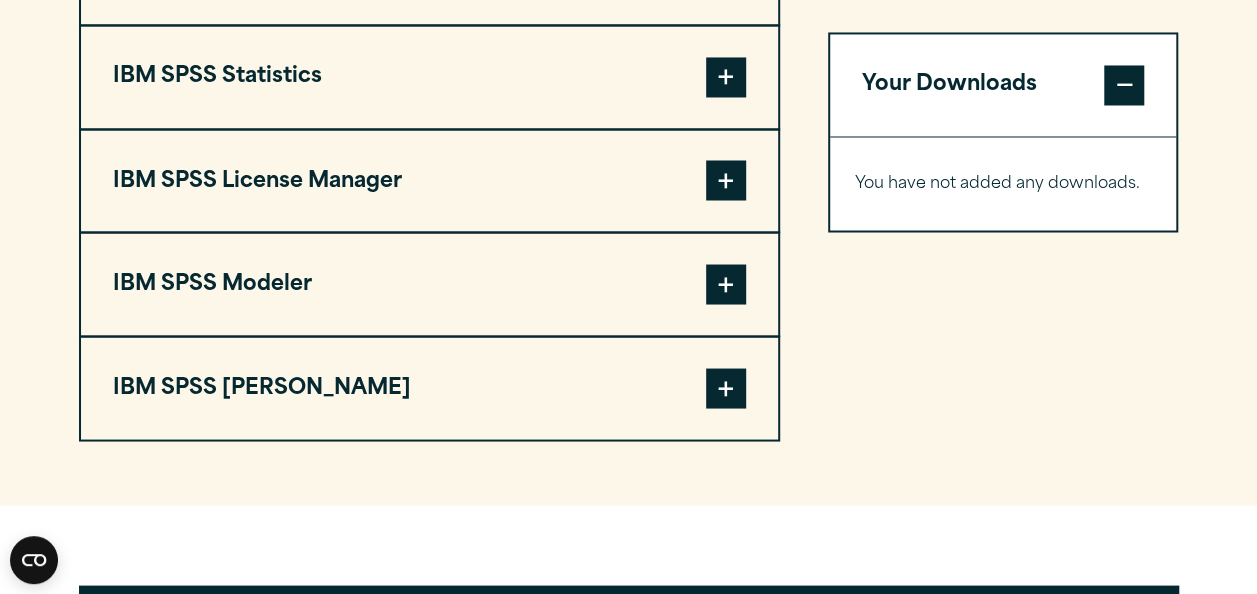 click at bounding box center (726, 388) 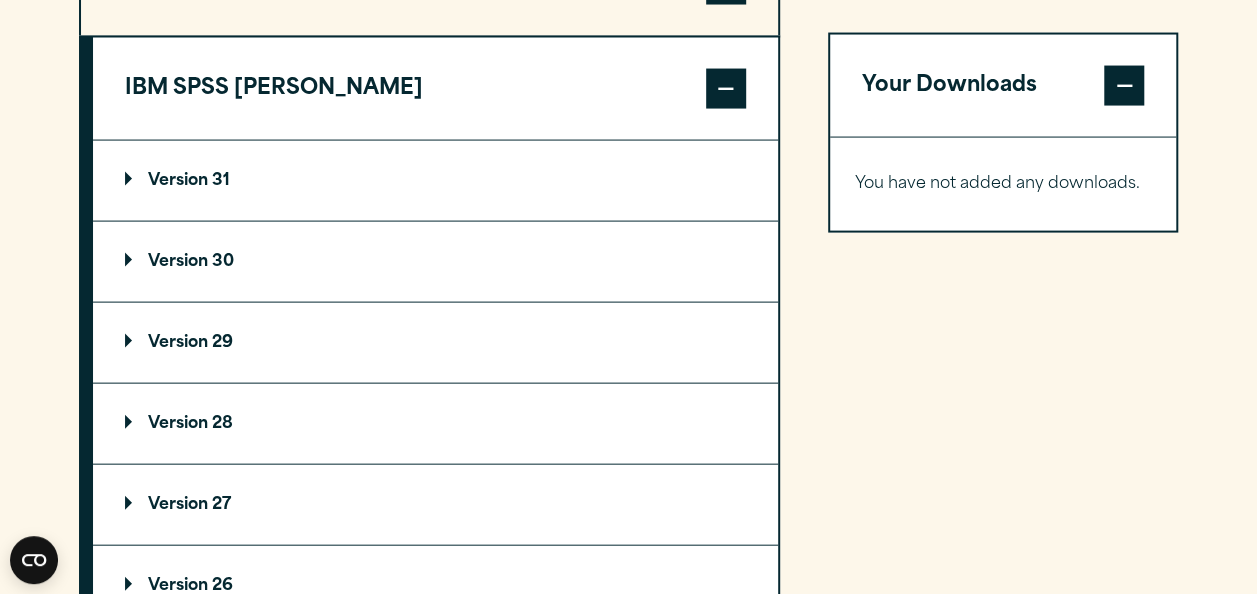 scroll, scrollTop: 2000, scrollLeft: 0, axis: vertical 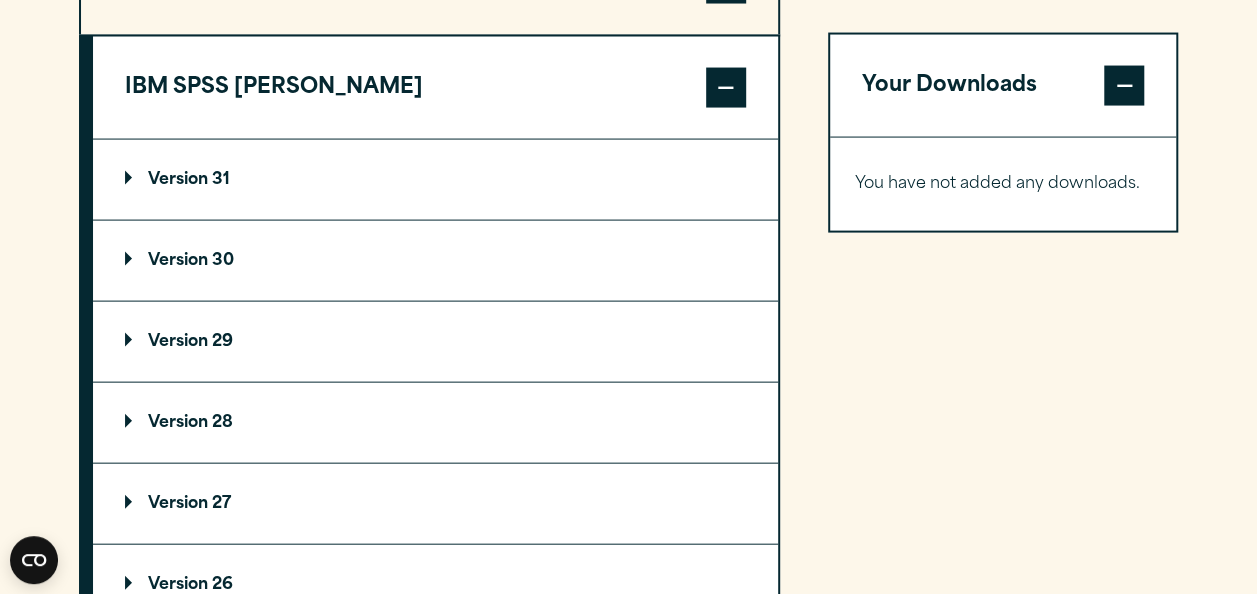 click on "Version 29" at bounding box center [179, 342] 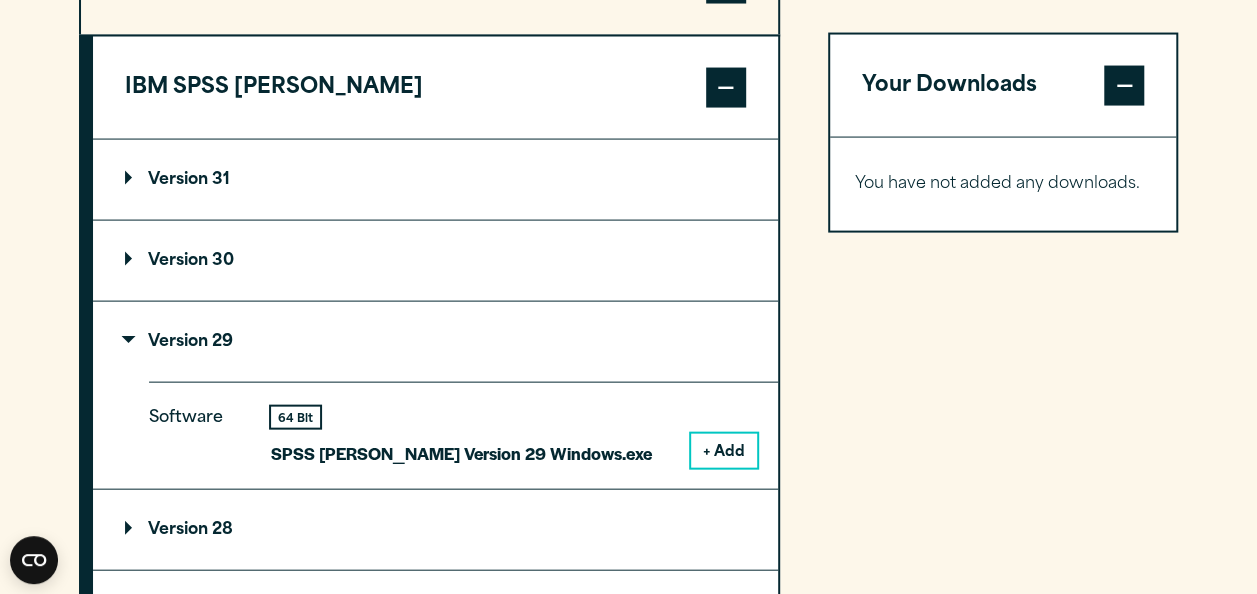 click on "+ Add" at bounding box center (724, 451) 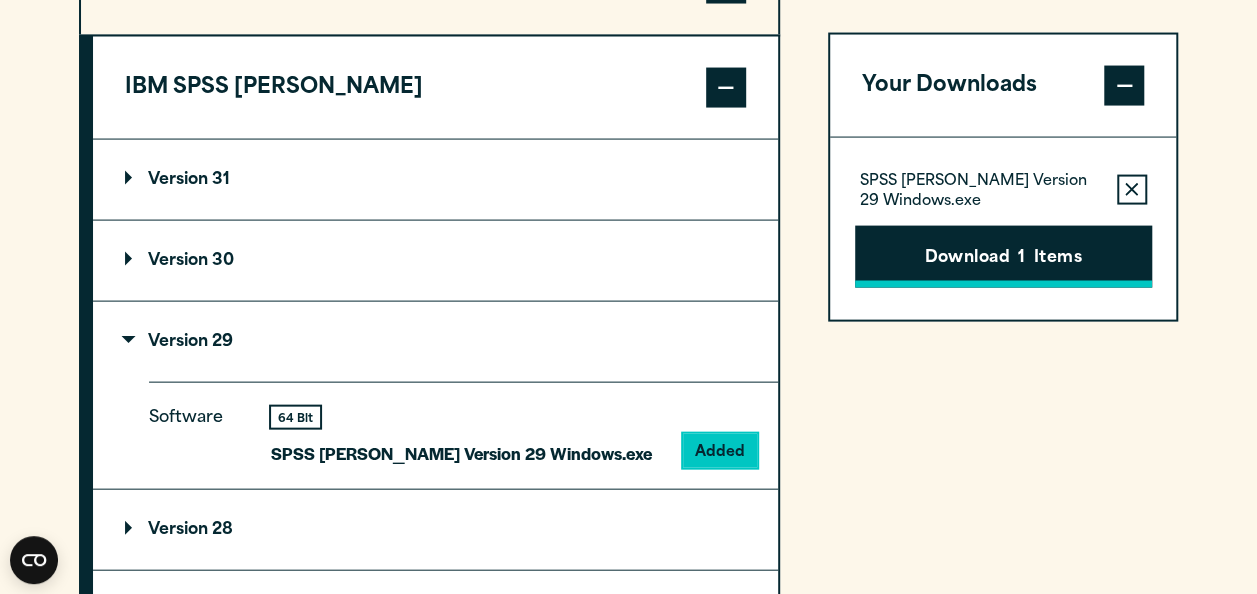 click on "Download  1  Items" at bounding box center [1003, 256] 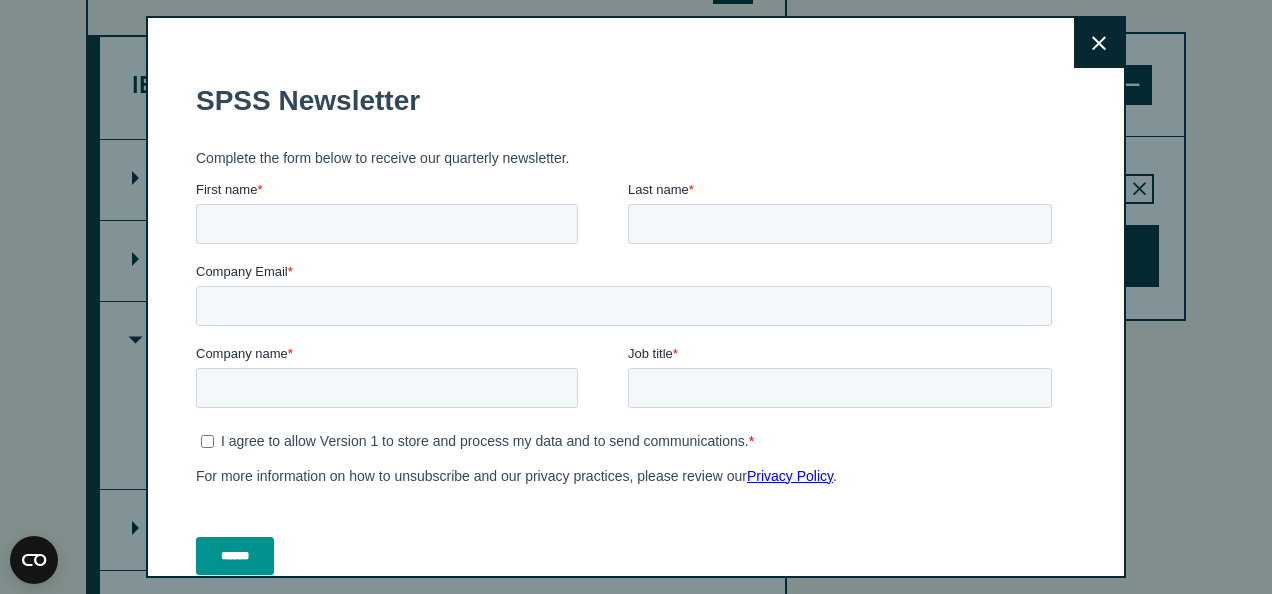 click on "Close" at bounding box center [1099, 43] 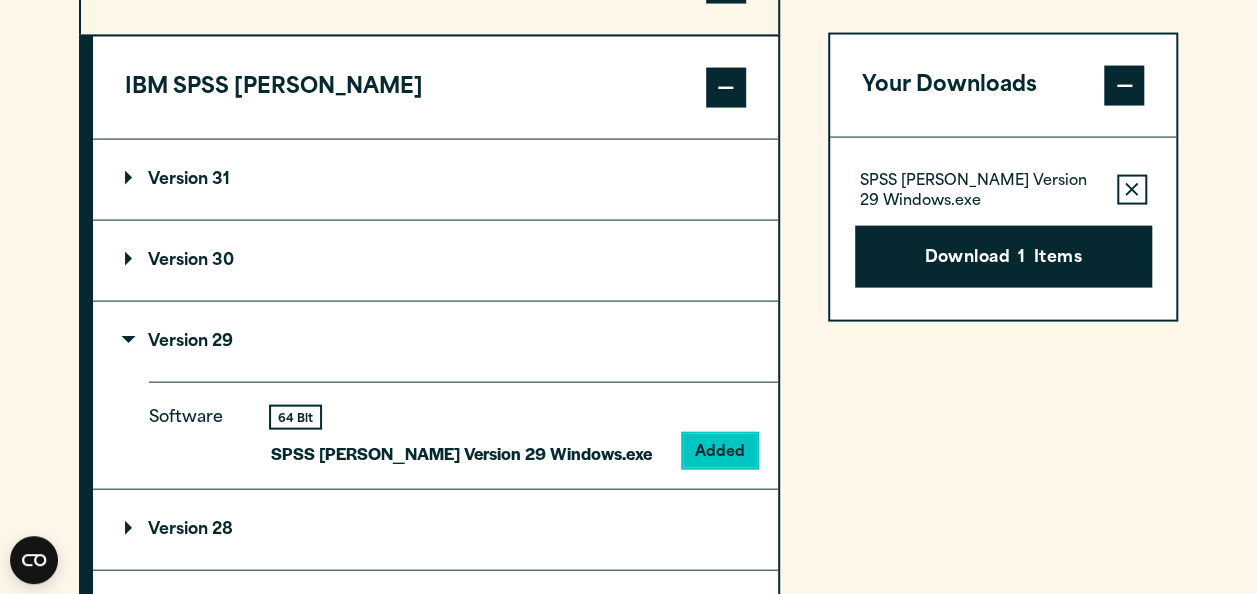 click on "Your Downloads
SPSS Amos Version 29 Windows.exe
Remove this item from your software download list
Download  1  Items" at bounding box center [1003, 177] 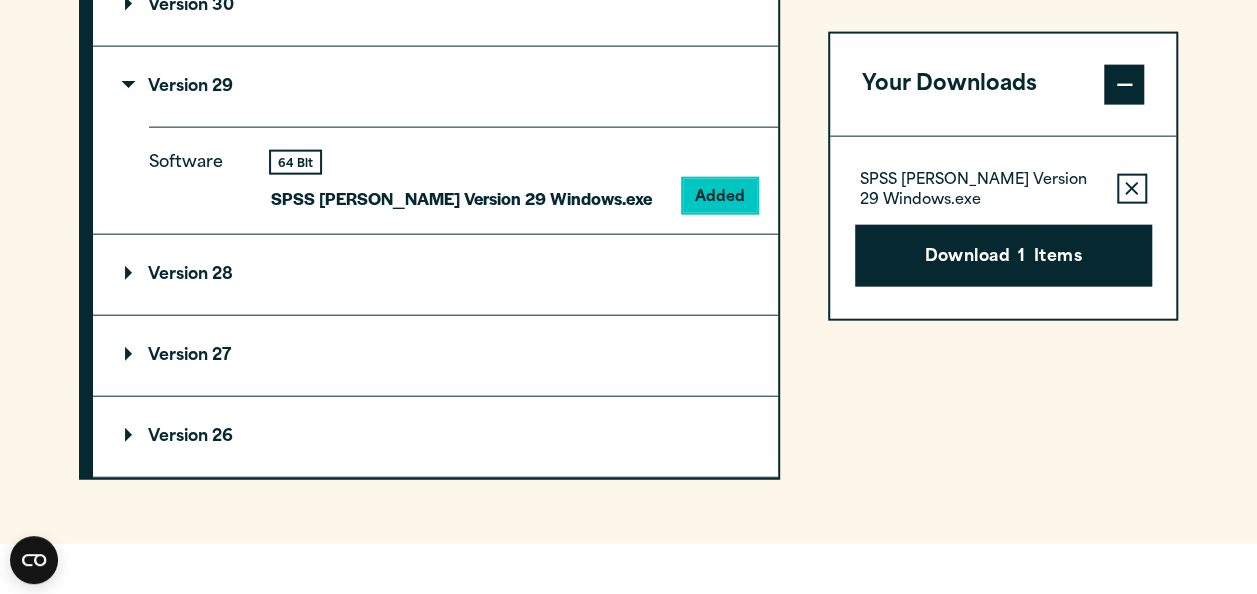 scroll, scrollTop: 2200, scrollLeft: 0, axis: vertical 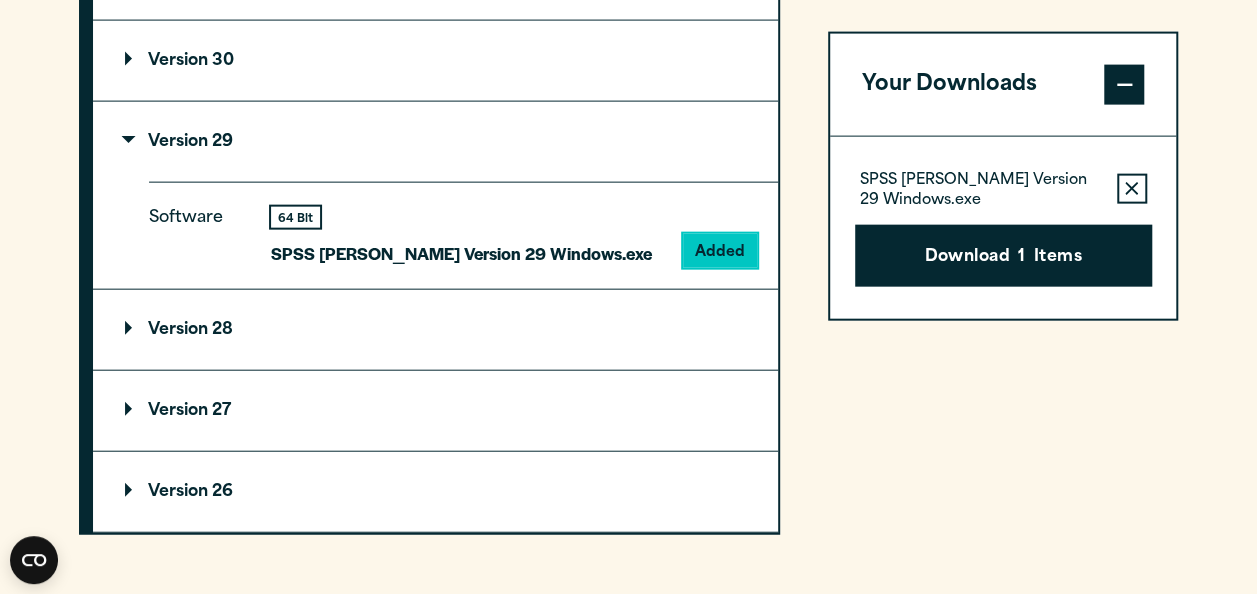 click on "64 Bit" at bounding box center (295, 217) 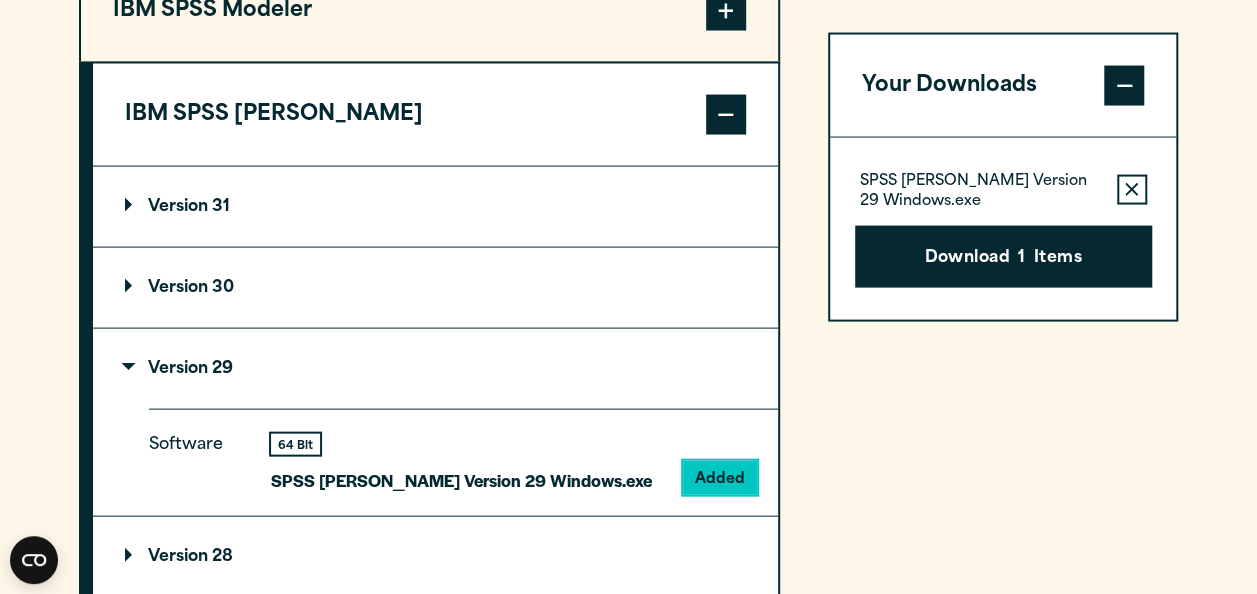 scroll, scrollTop: 1800, scrollLeft: 0, axis: vertical 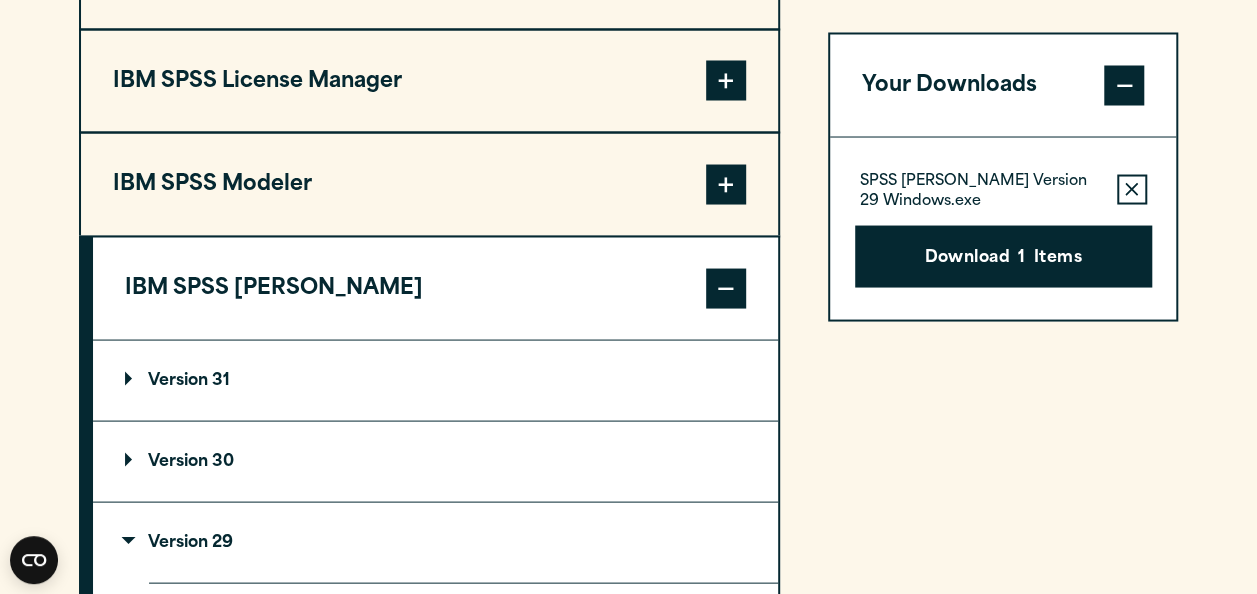 click at bounding box center (726, 288) 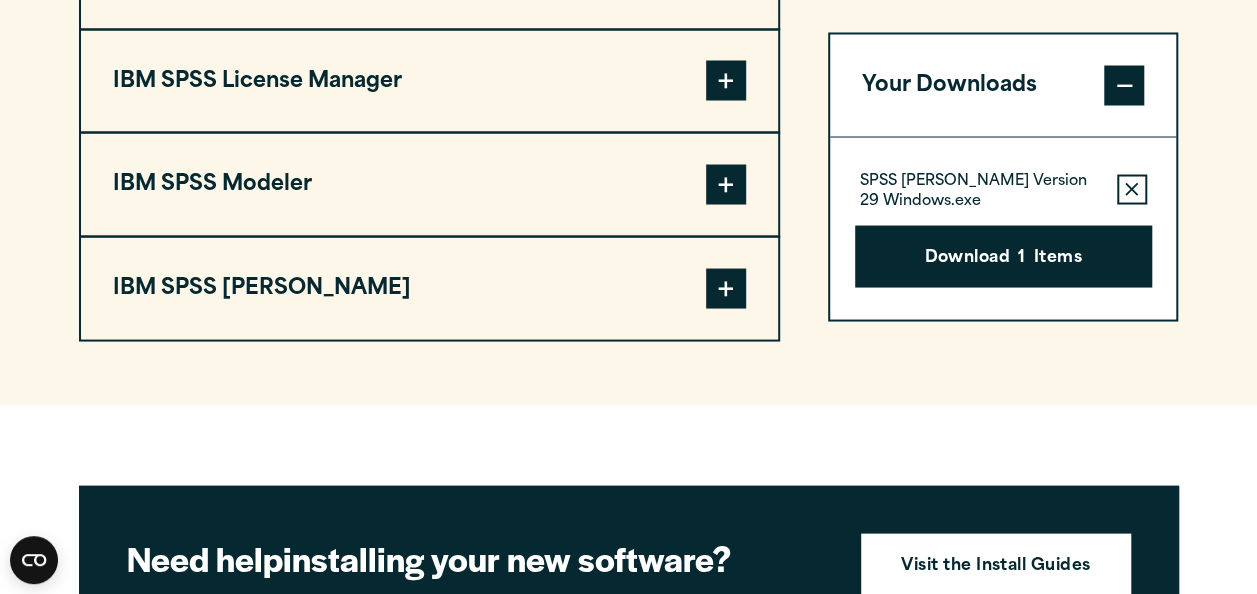 click at bounding box center [726, 288] 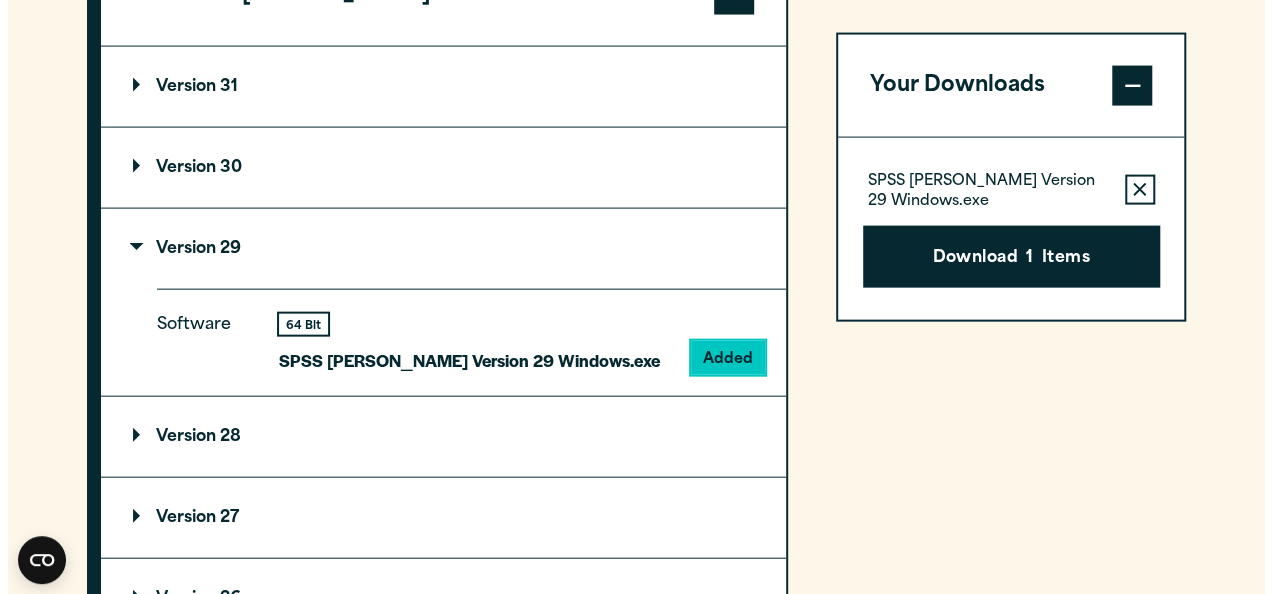 scroll, scrollTop: 2100, scrollLeft: 0, axis: vertical 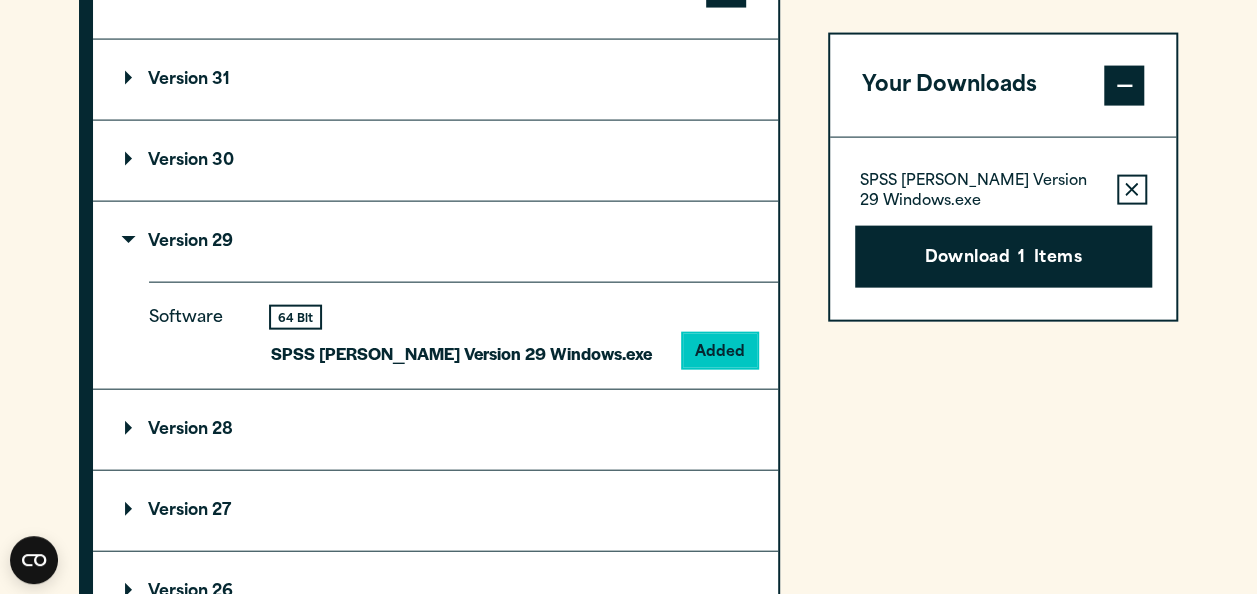click on "Version 29" at bounding box center [179, 242] 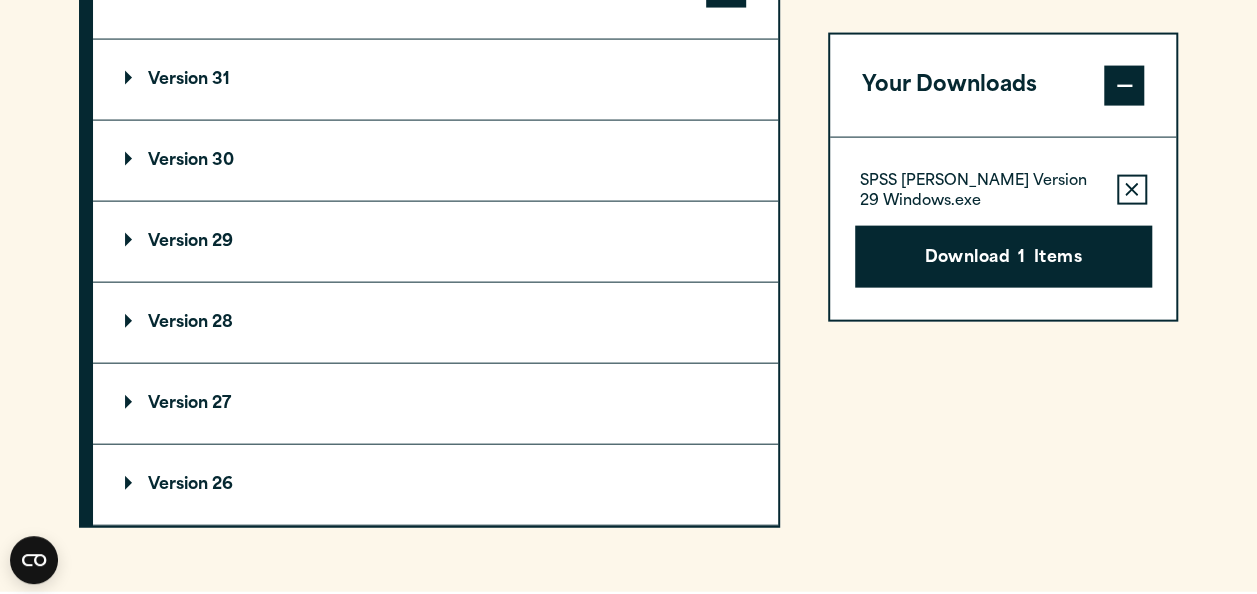 click on "Version 29" at bounding box center (179, 242) 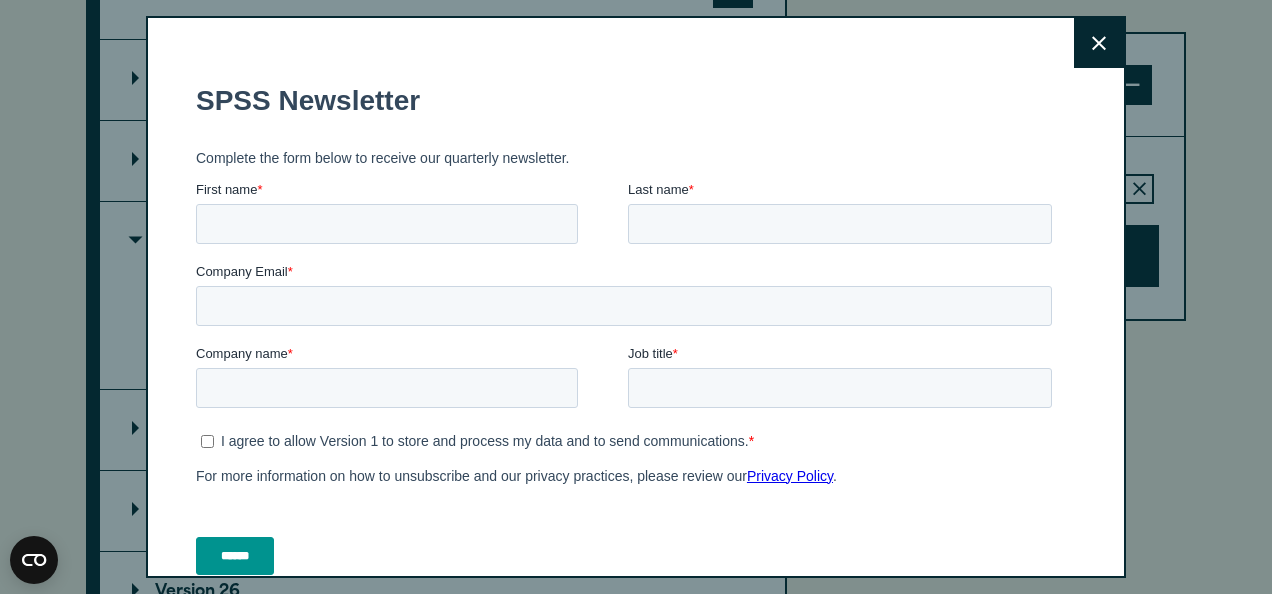 click on "First name *" at bounding box center [387, 224] 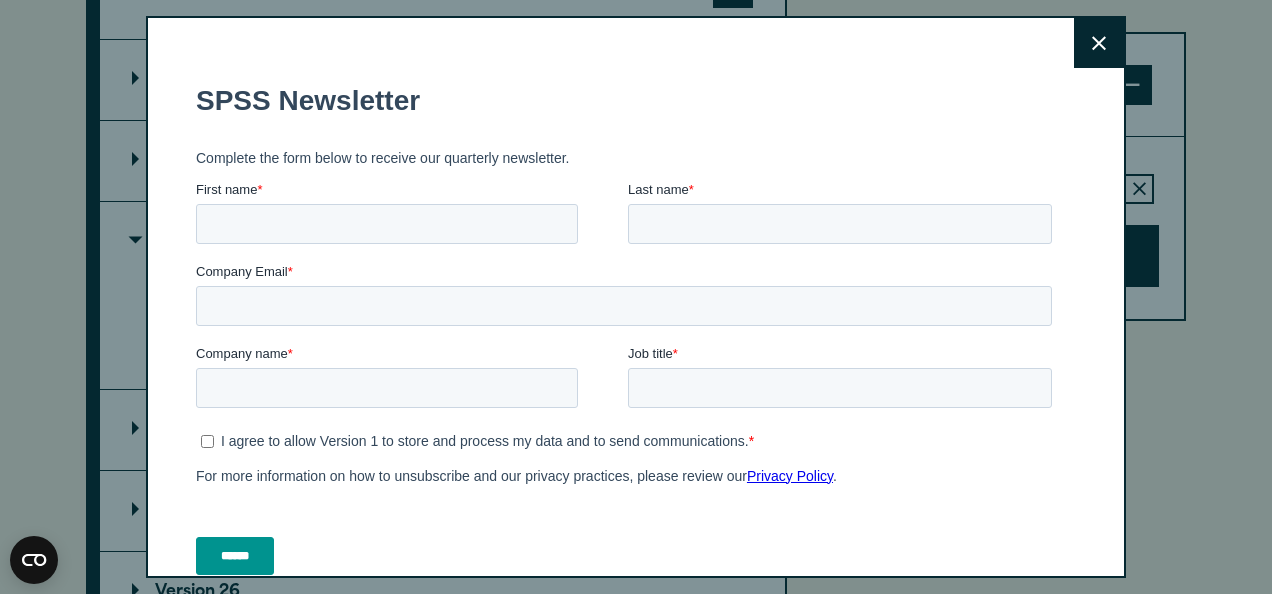 type on "********" 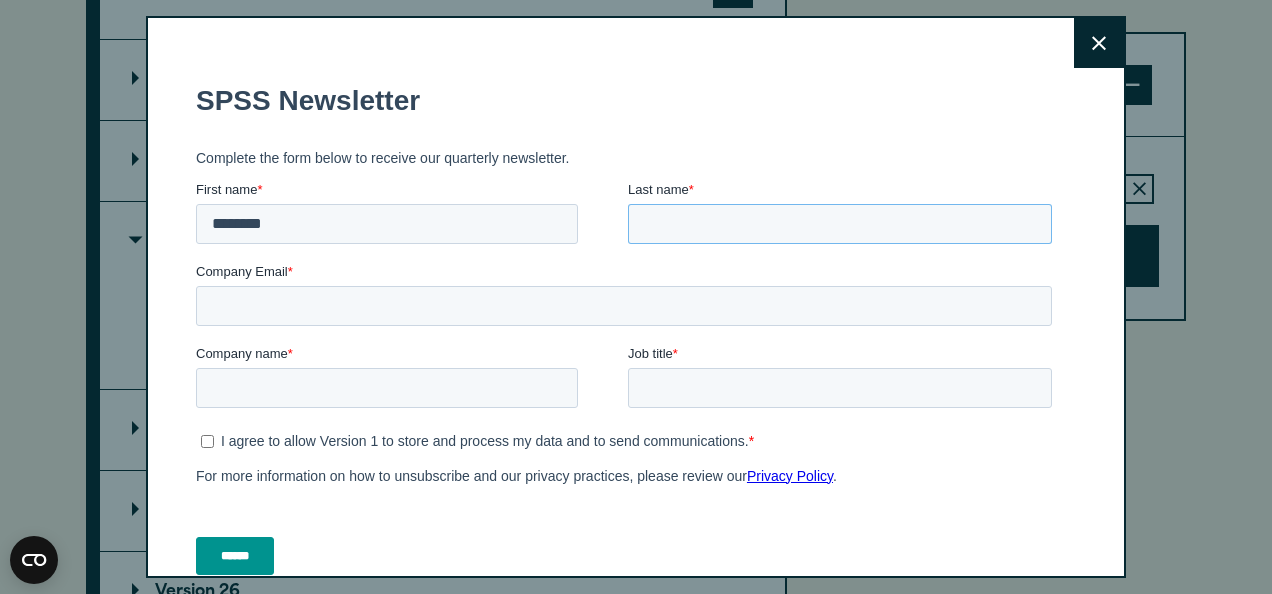 type on "********" 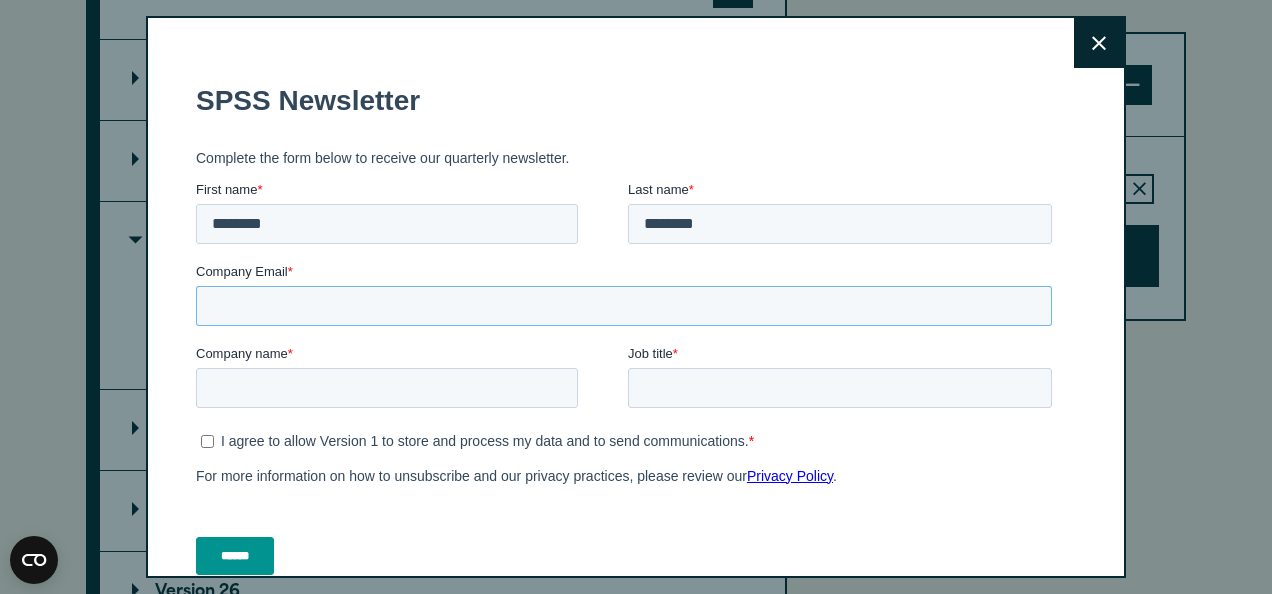 type on "**********" 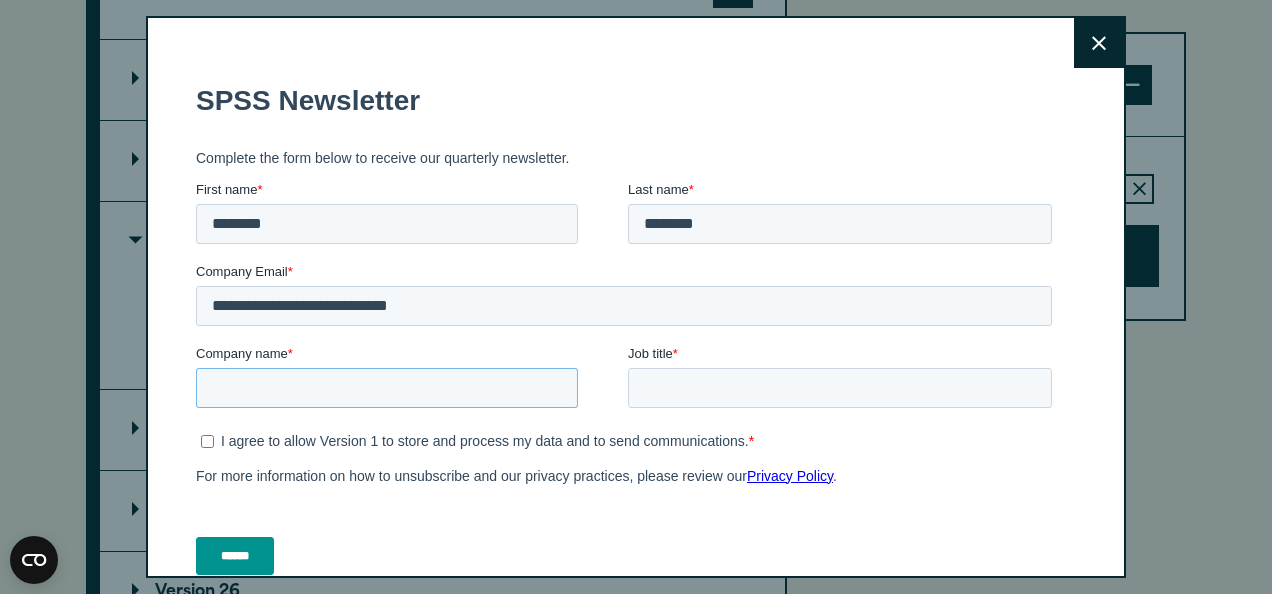type on "**********" 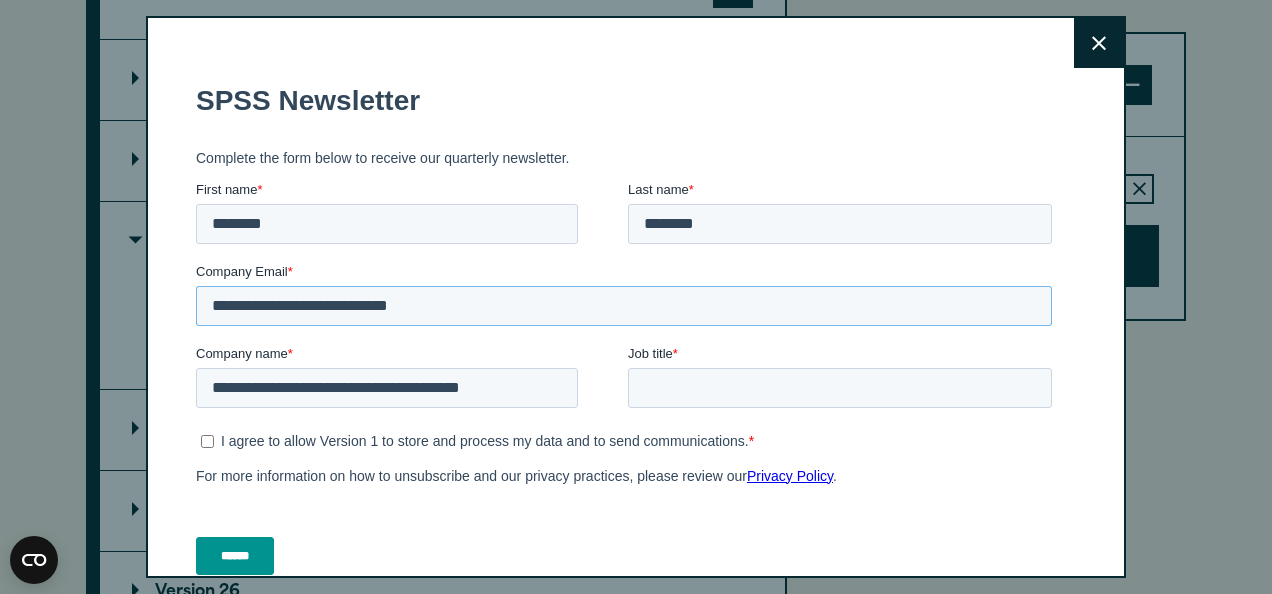 click on "**********" at bounding box center (624, 306) 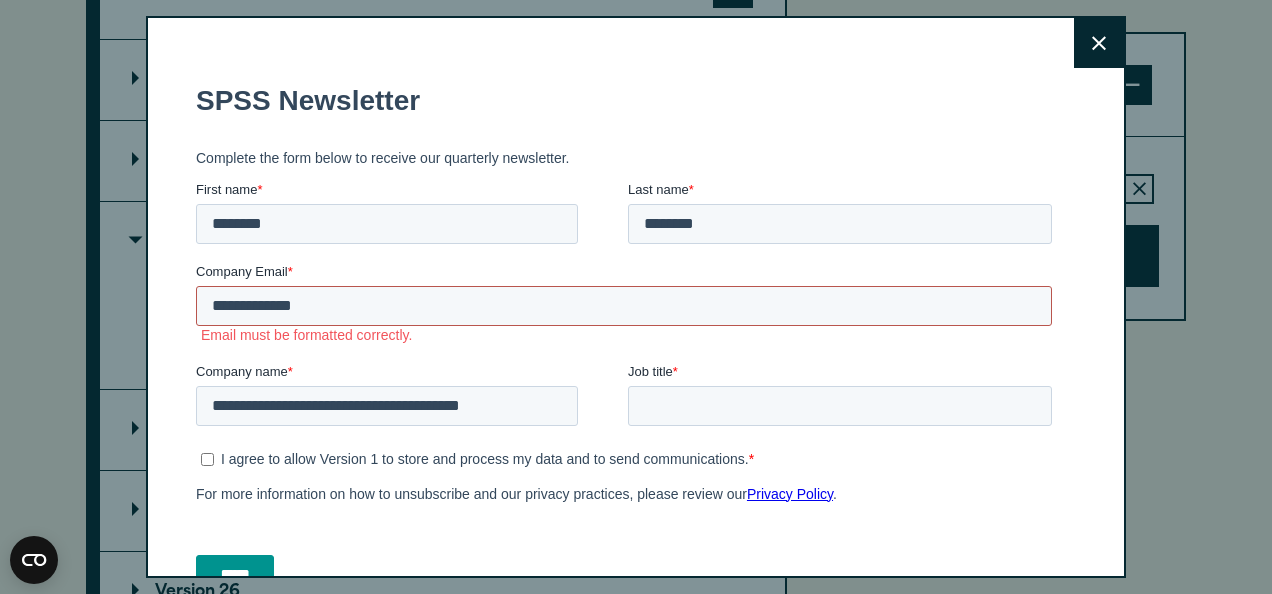 click on "**********" at bounding box center (624, 306) 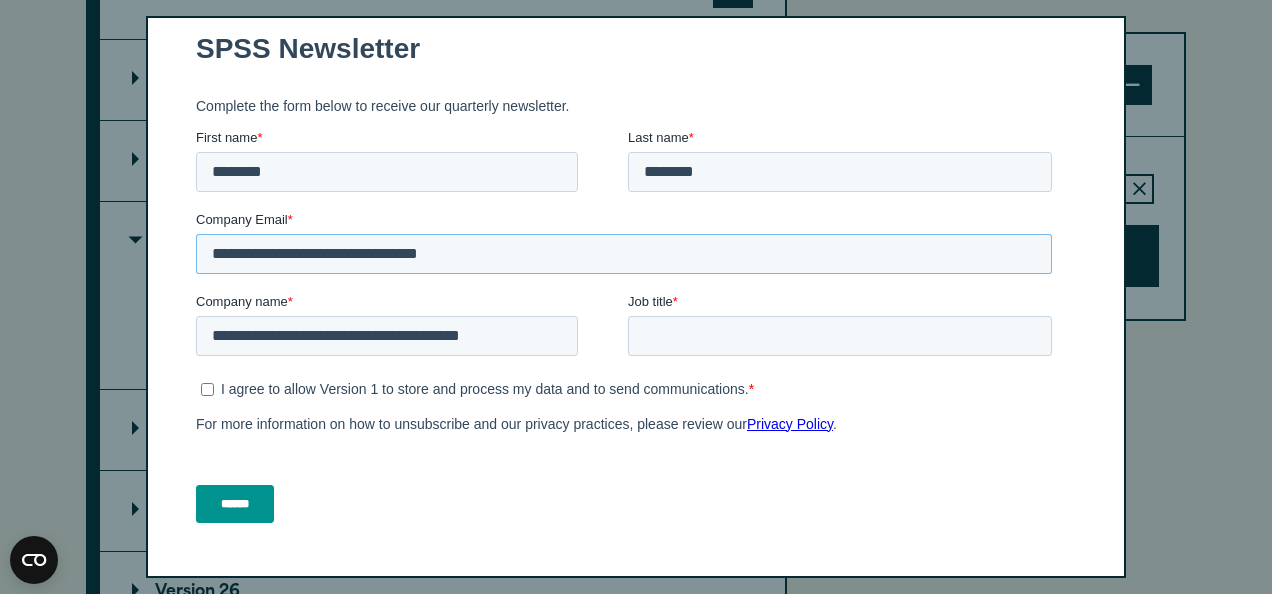 scroll, scrollTop: 95, scrollLeft: 0, axis: vertical 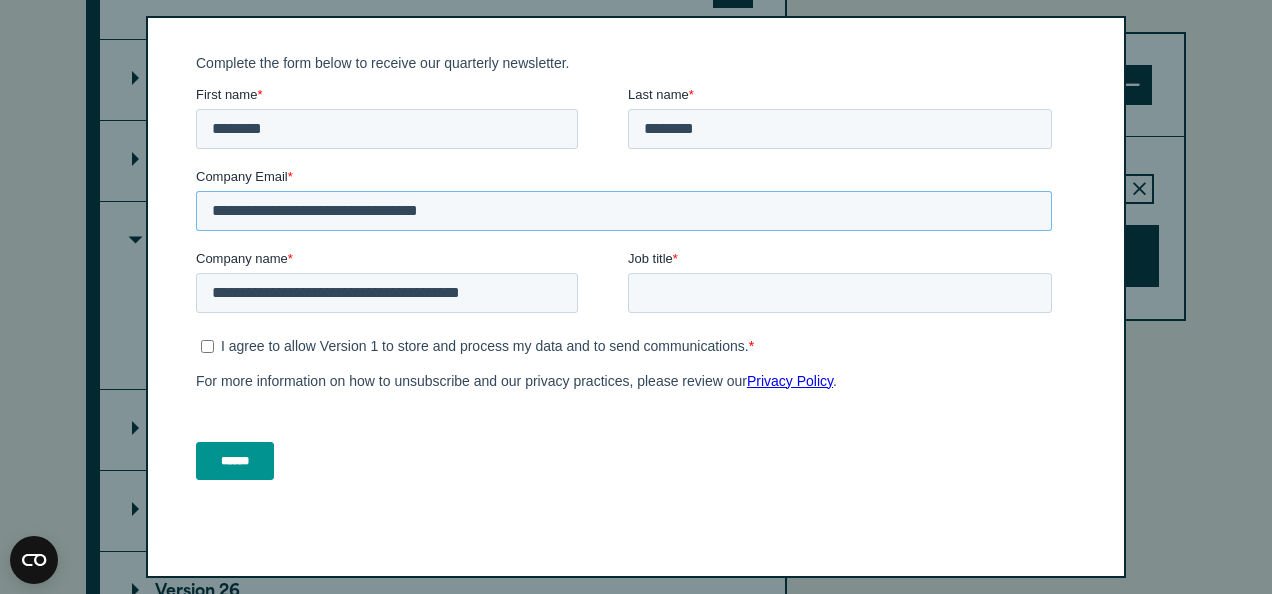 type on "**********" 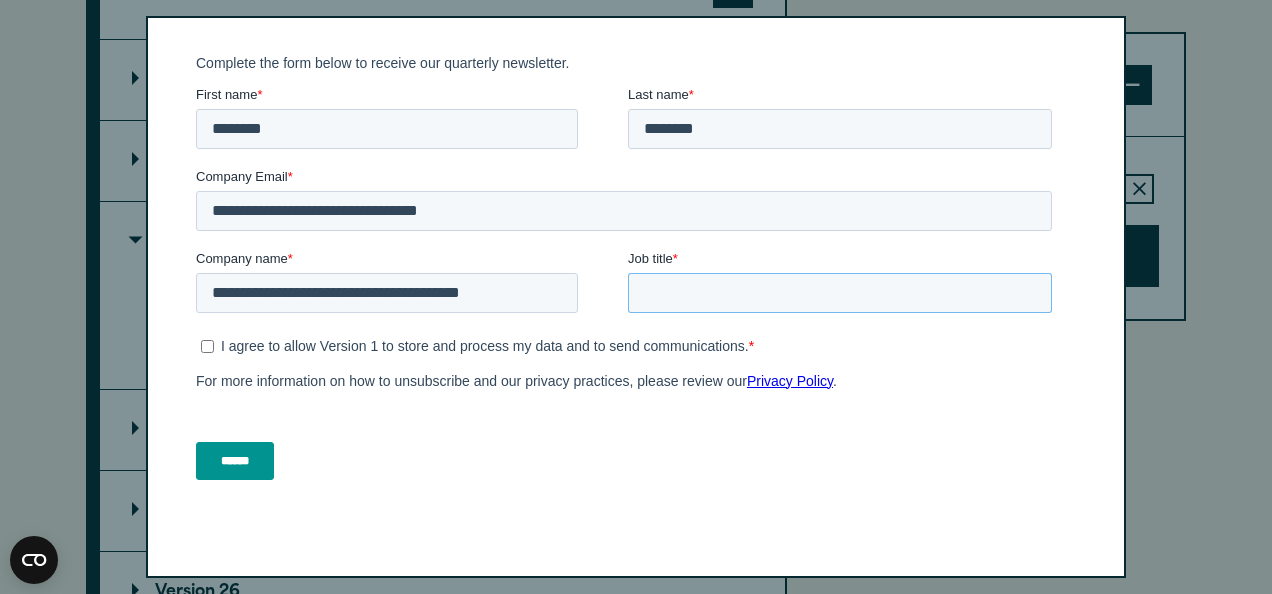 click on "Job title *" at bounding box center [840, 293] 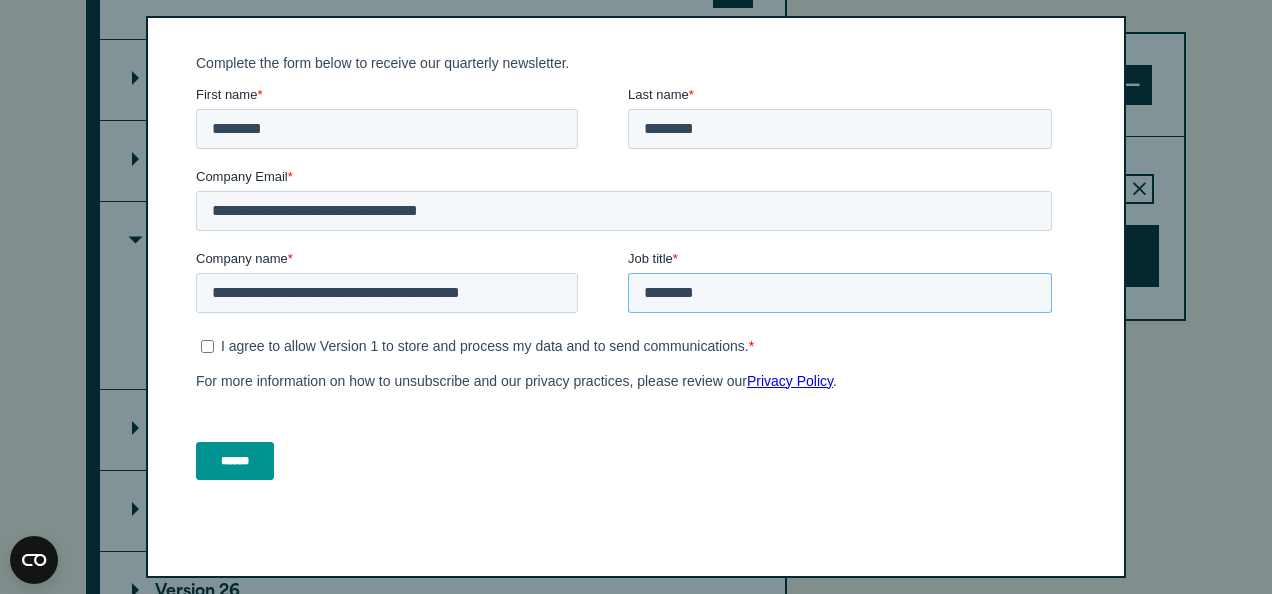 type on "********" 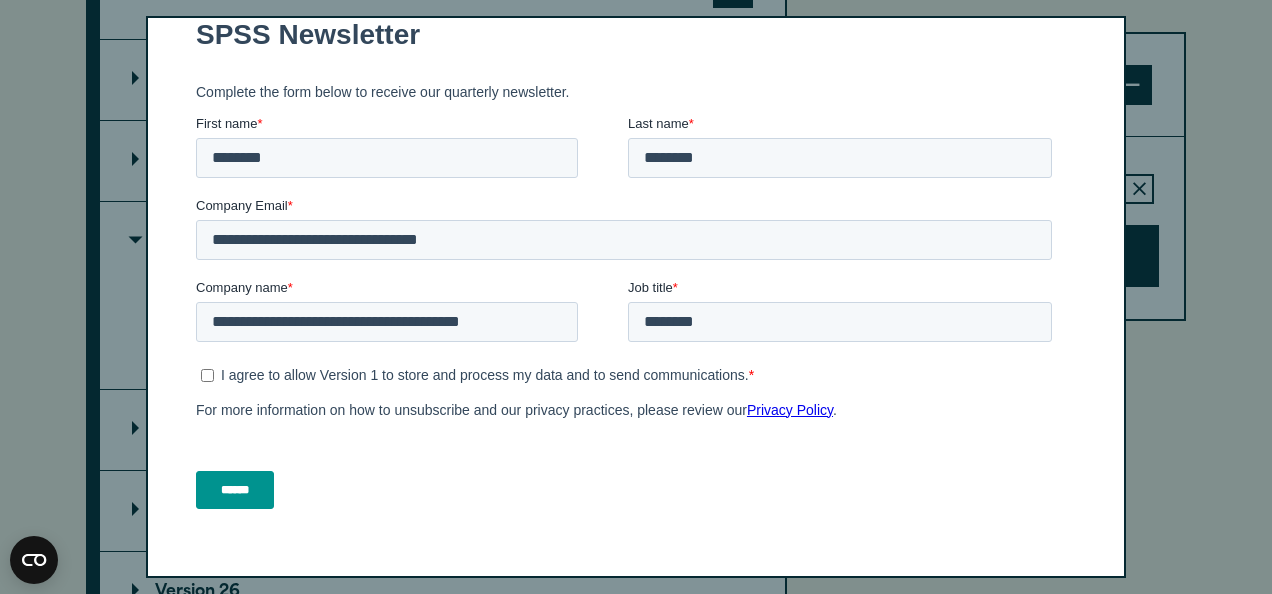 scroll, scrollTop: 95, scrollLeft: 0, axis: vertical 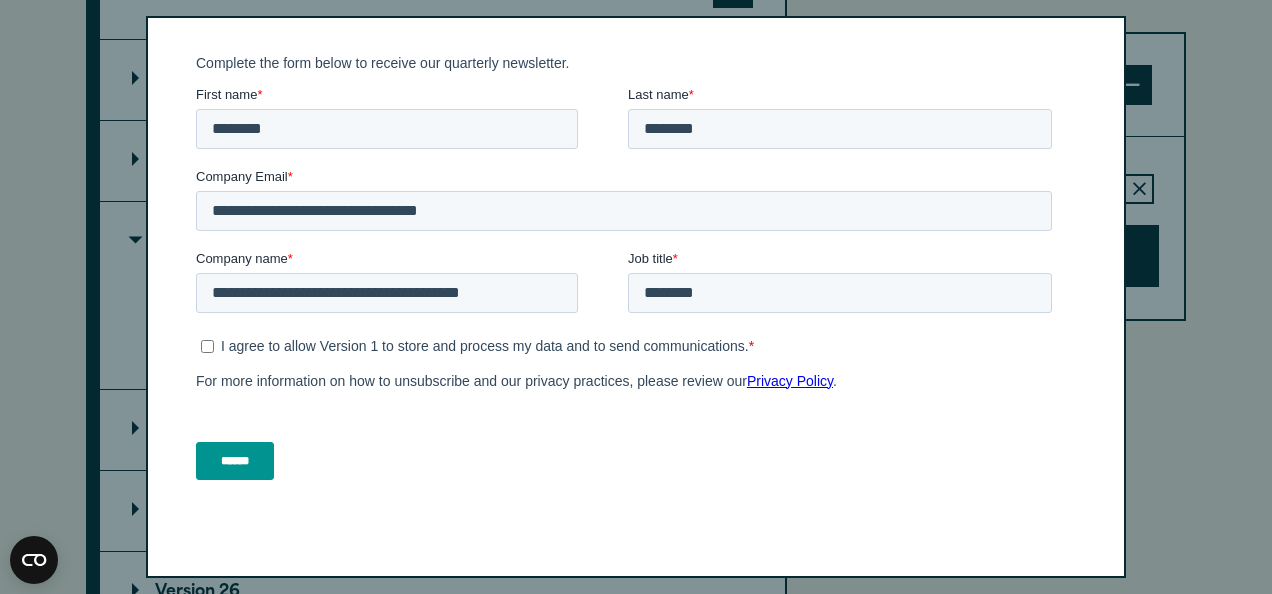 click on "******" at bounding box center [235, 461] 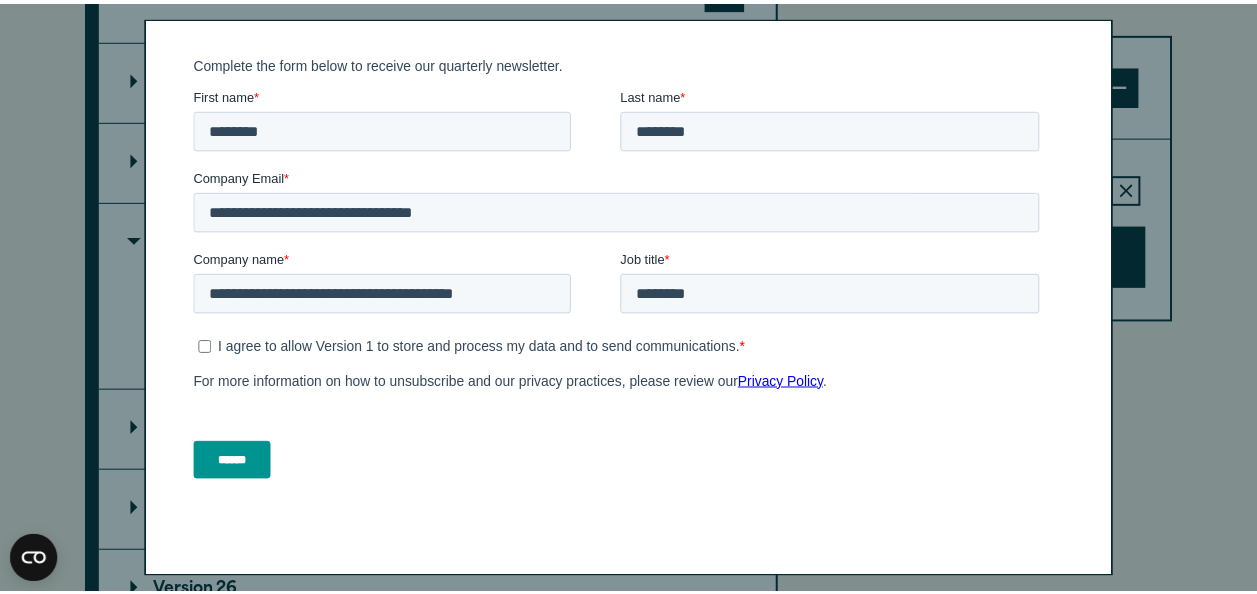scroll, scrollTop: 0, scrollLeft: 0, axis: both 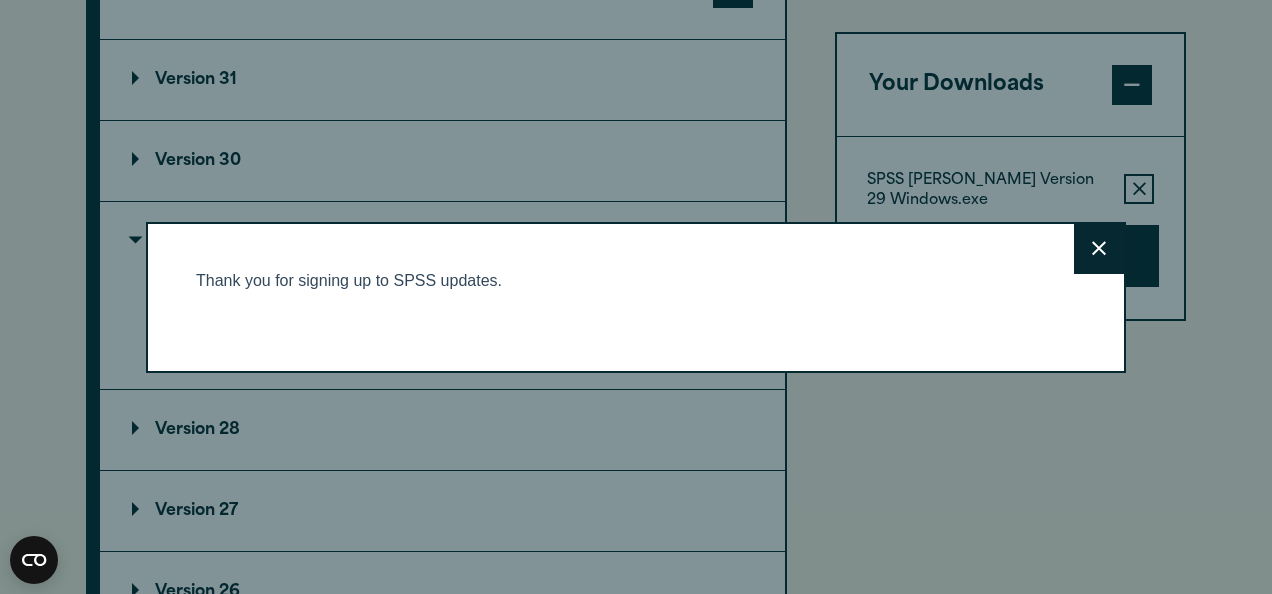 click on "Close" at bounding box center [1099, 249] 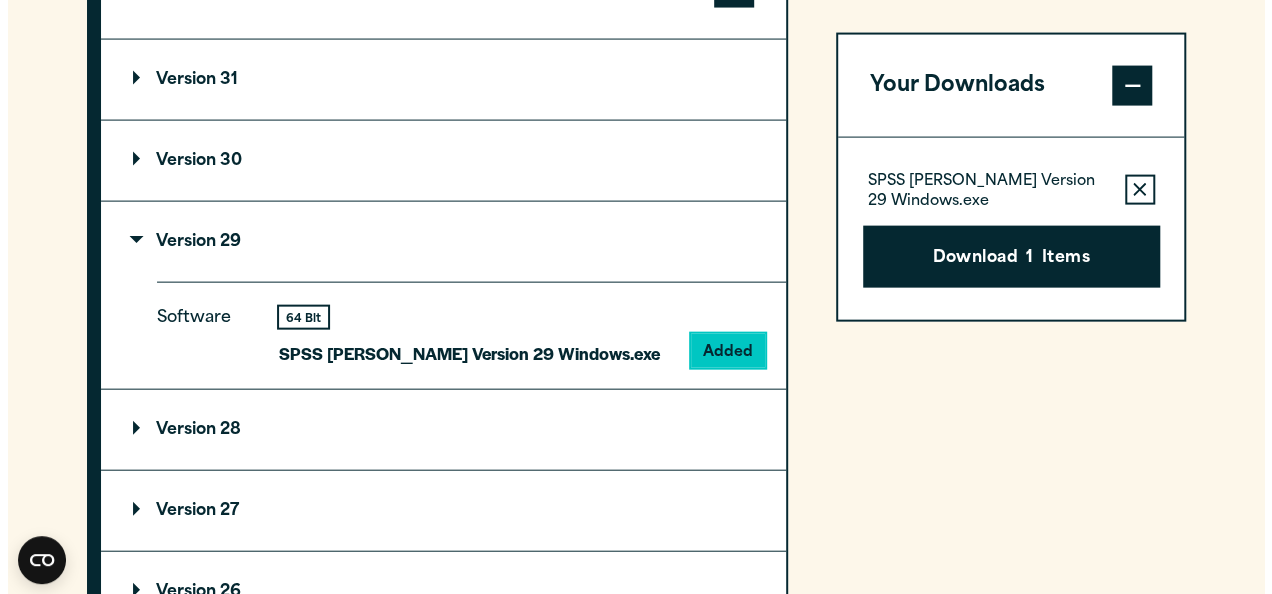 scroll, scrollTop: 1700, scrollLeft: 0, axis: vertical 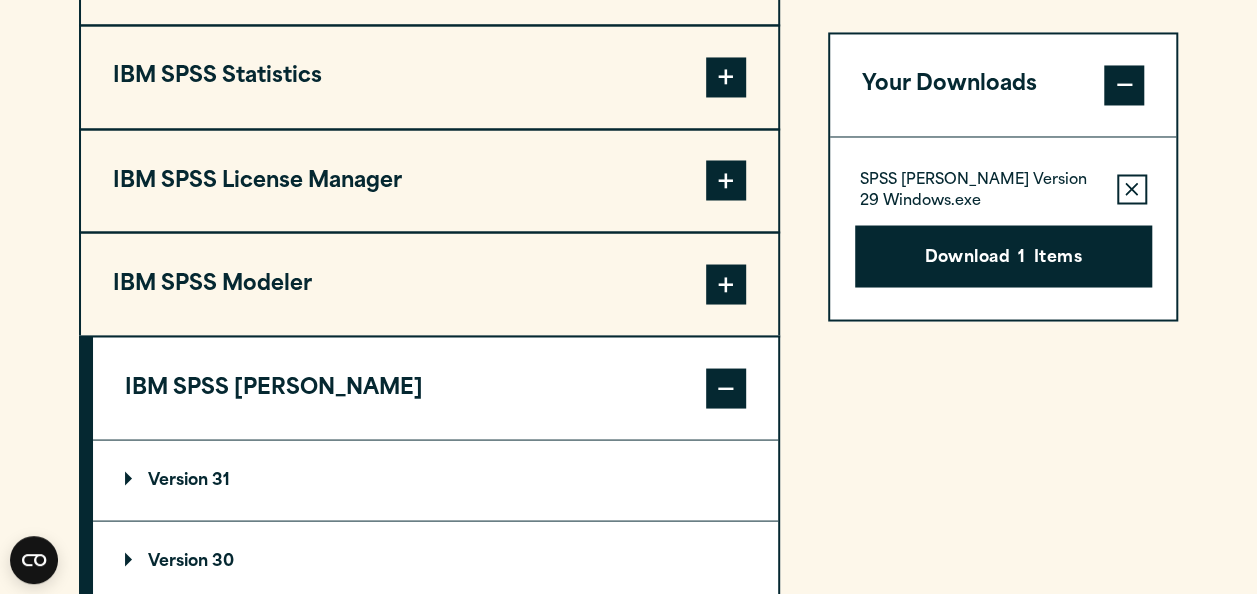 click at bounding box center [726, 180] 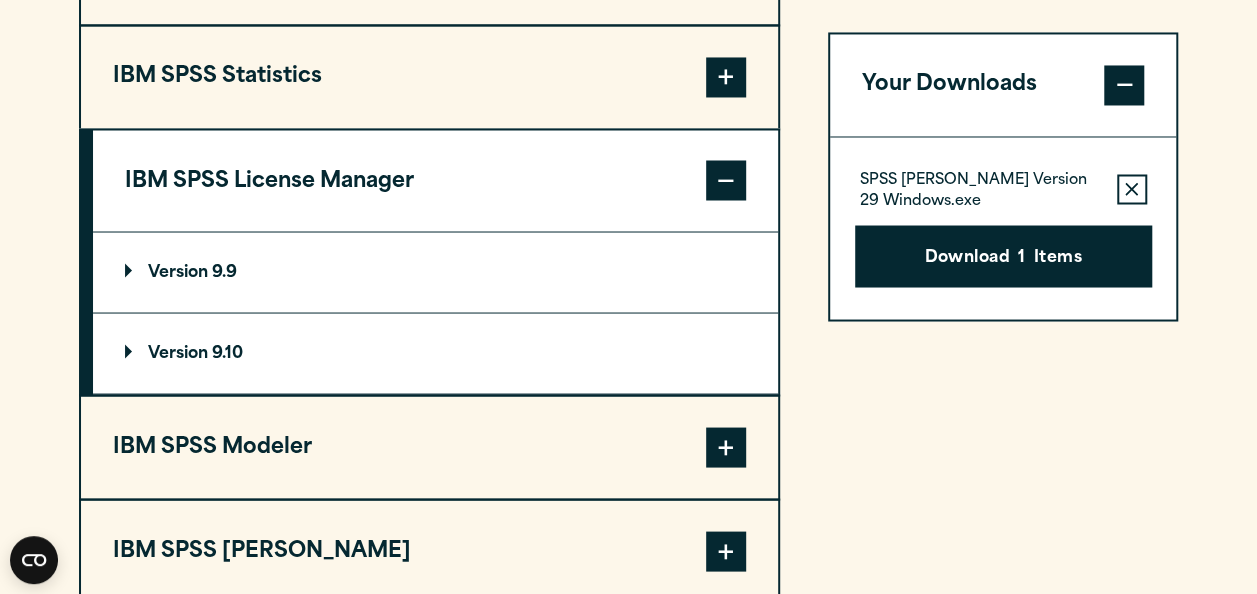 click at bounding box center (726, 180) 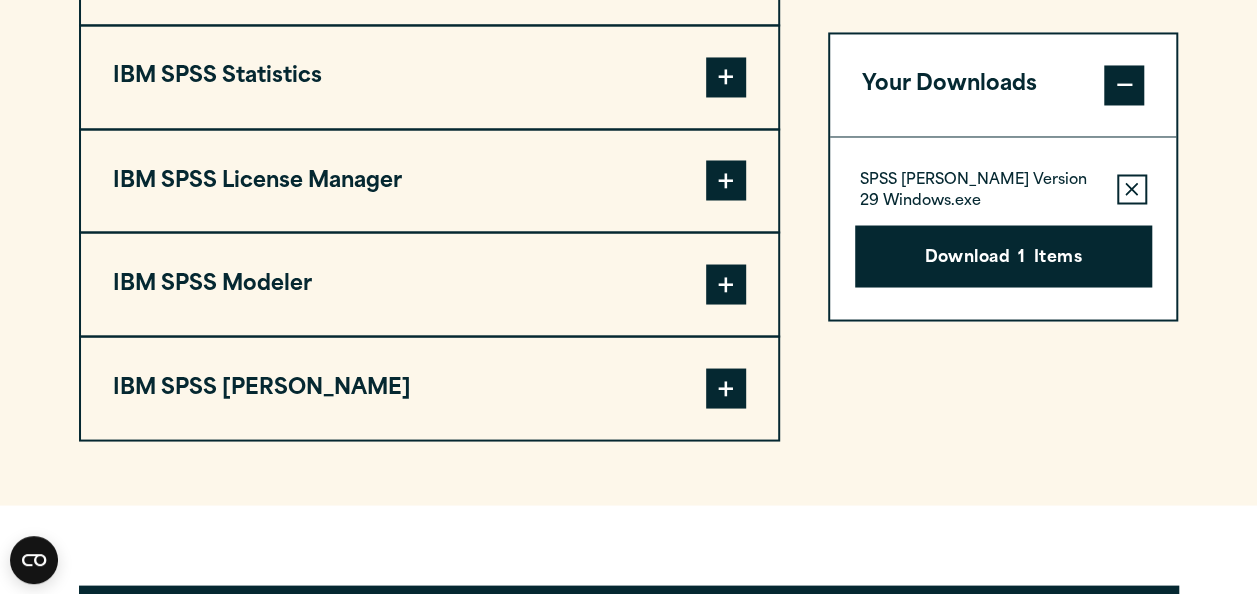 click at bounding box center (726, 180) 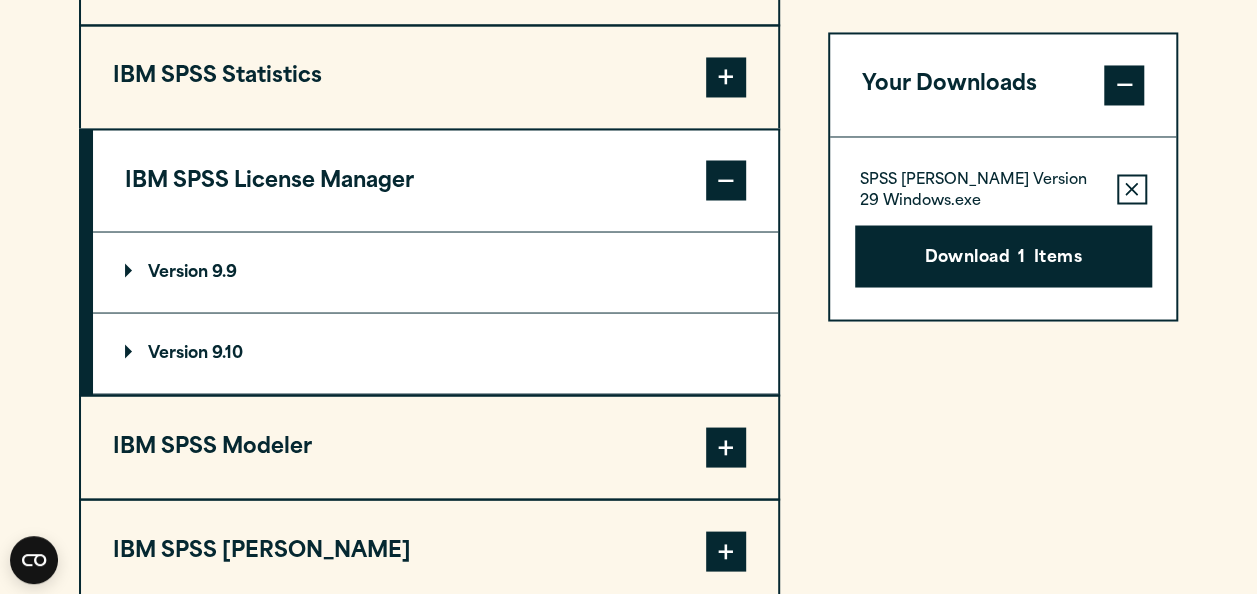 click on "Version 9.9" at bounding box center (181, 272) 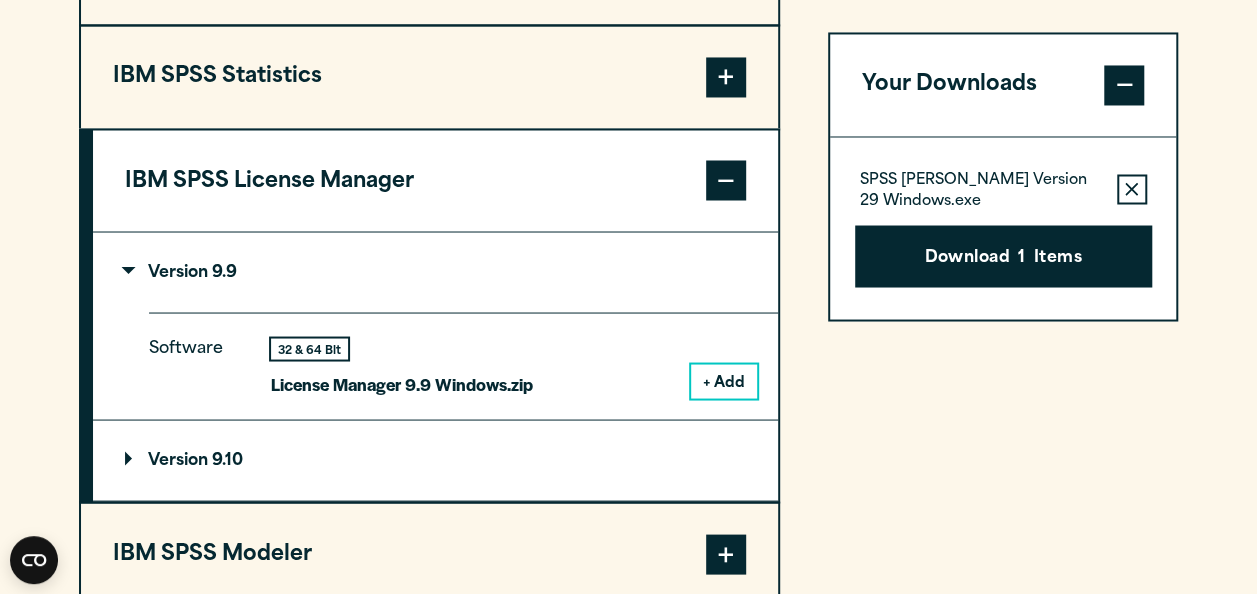 click on "License Manager 9.9 Windows.zip" at bounding box center (402, 383) 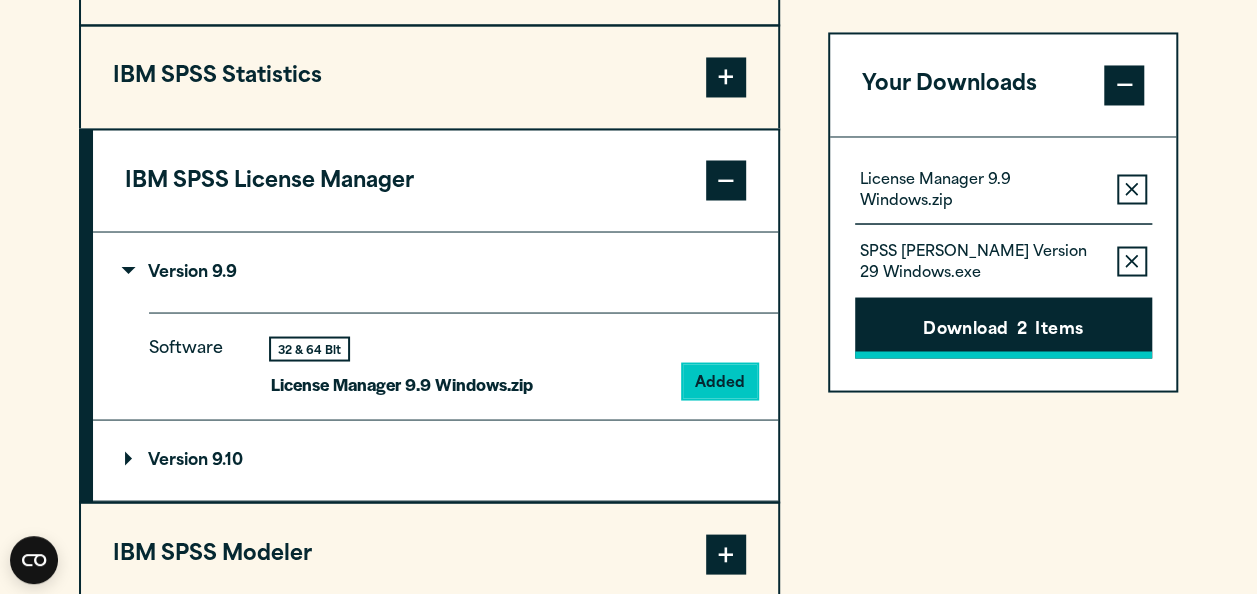 click on "Download  2  Items" at bounding box center (1003, 328) 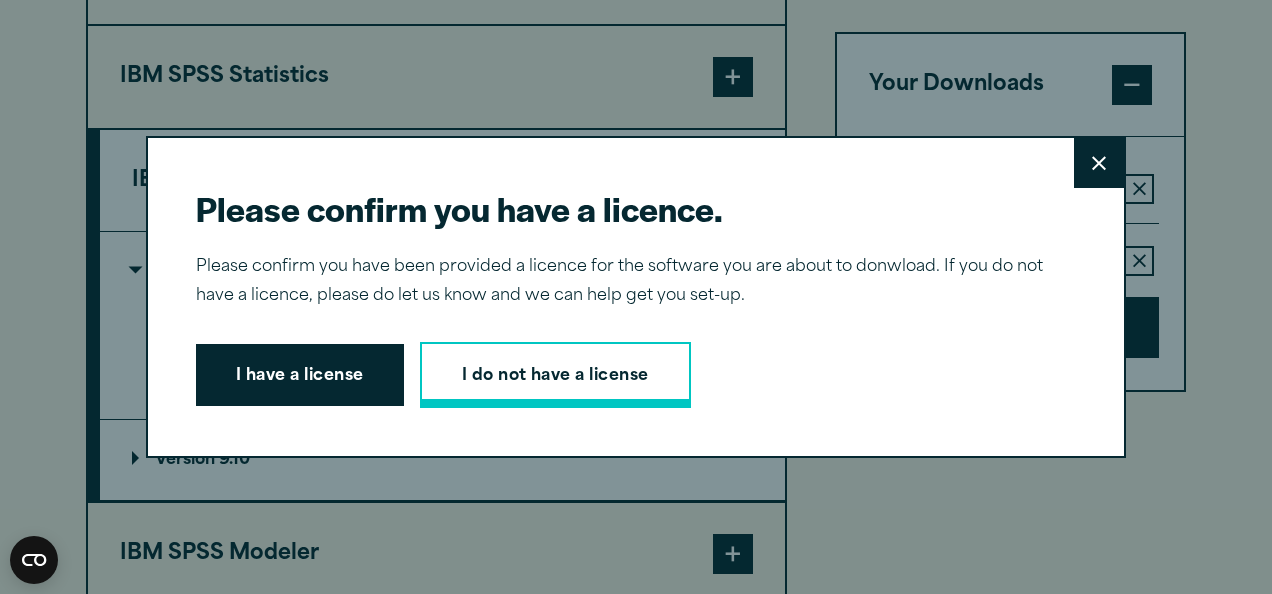 click on "I do not have a license" at bounding box center [555, 375] 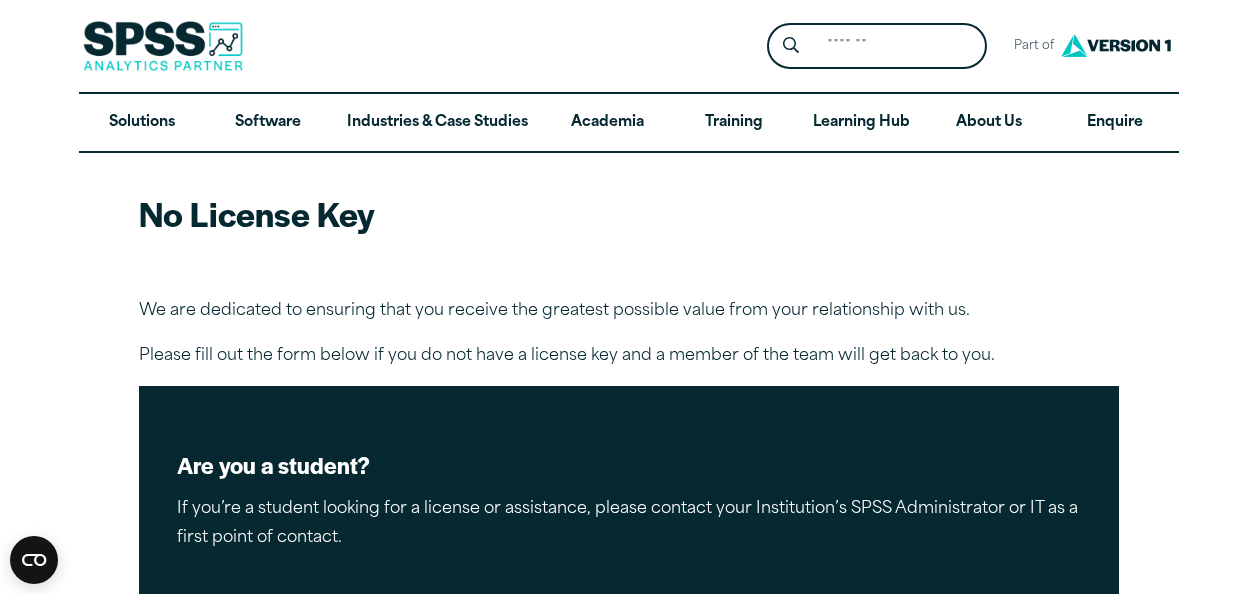 scroll, scrollTop: 0, scrollLeft: 0, axis: both 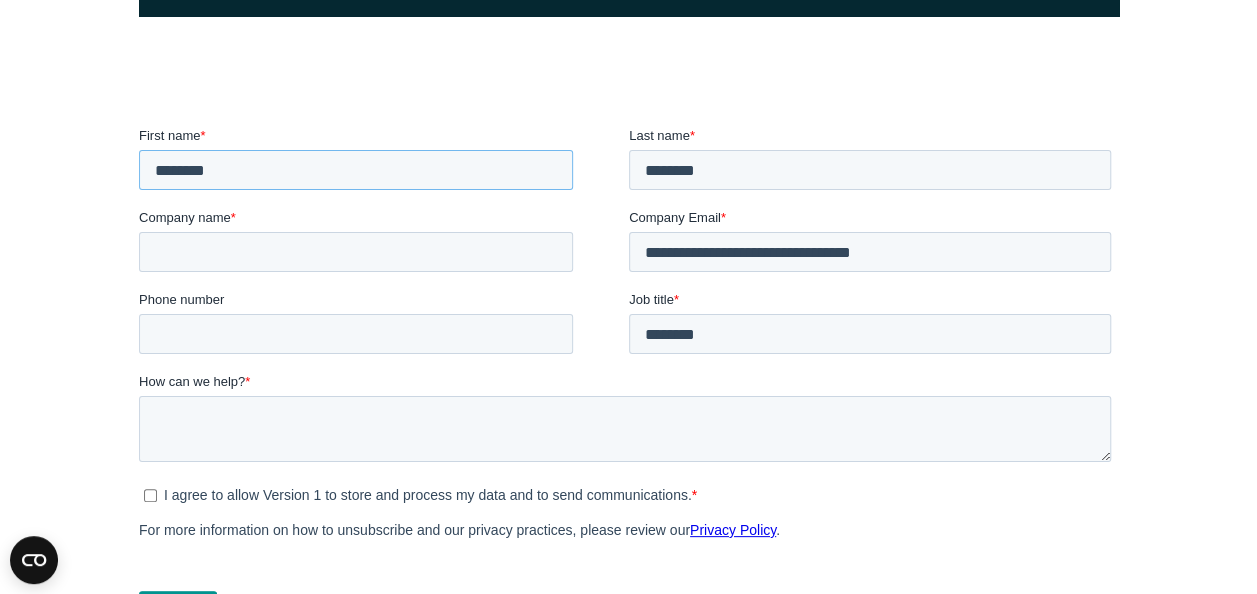 click on "********" at bounding box center [355, 170] 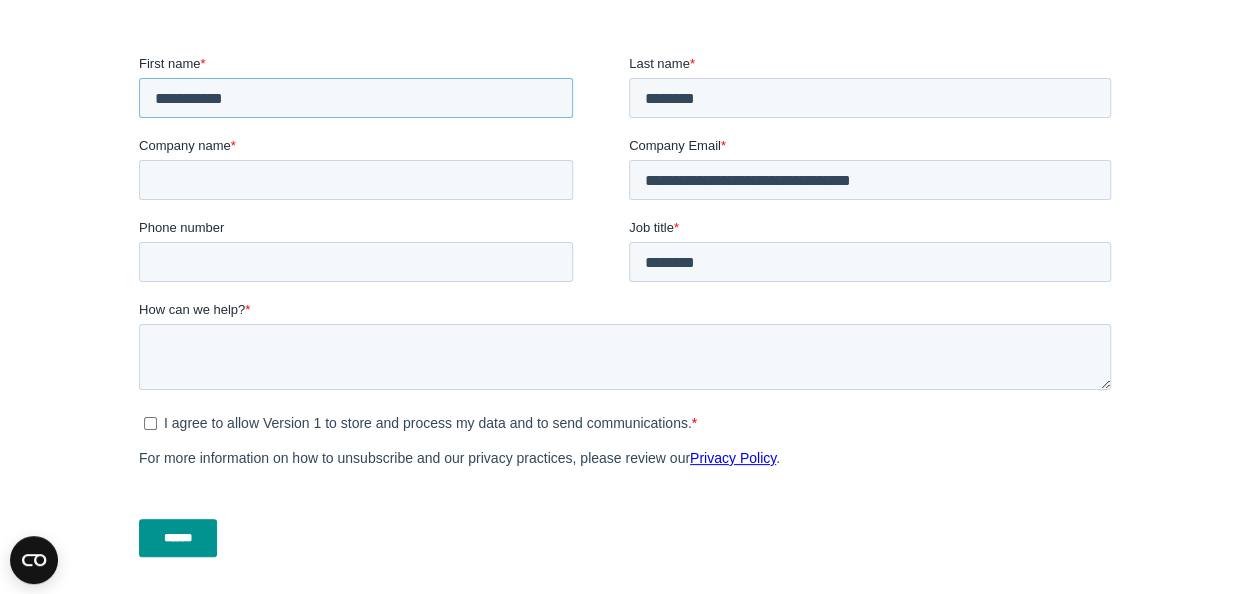 scroll, scrollTop: 700, scrollLeft: 0, axis: vertical 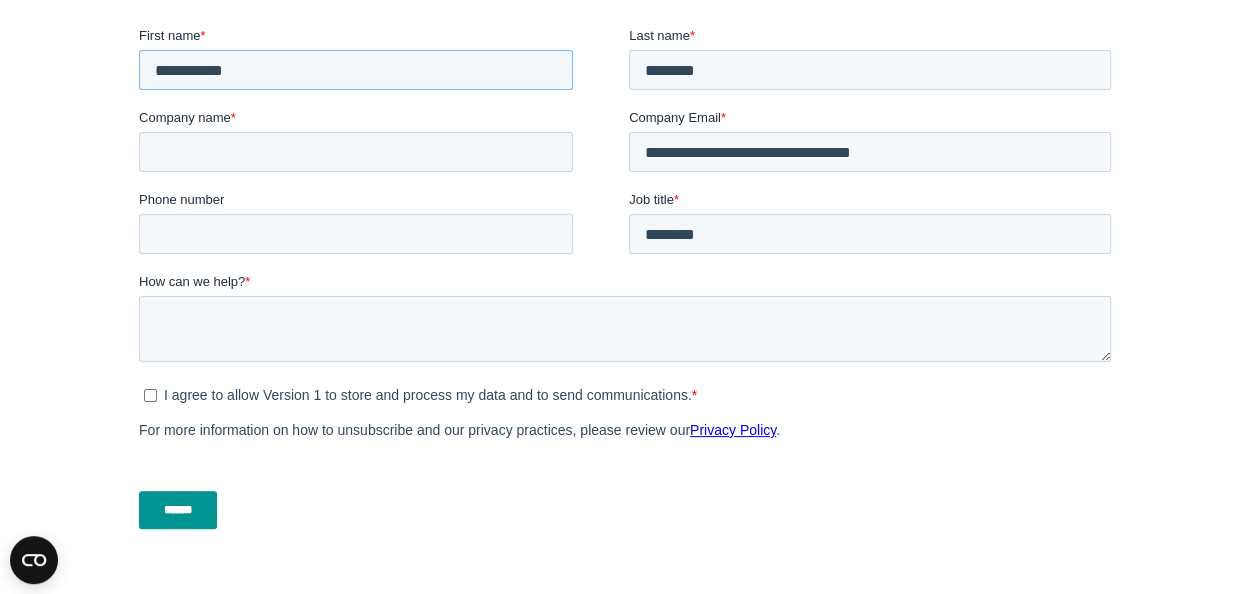 type on "**********" 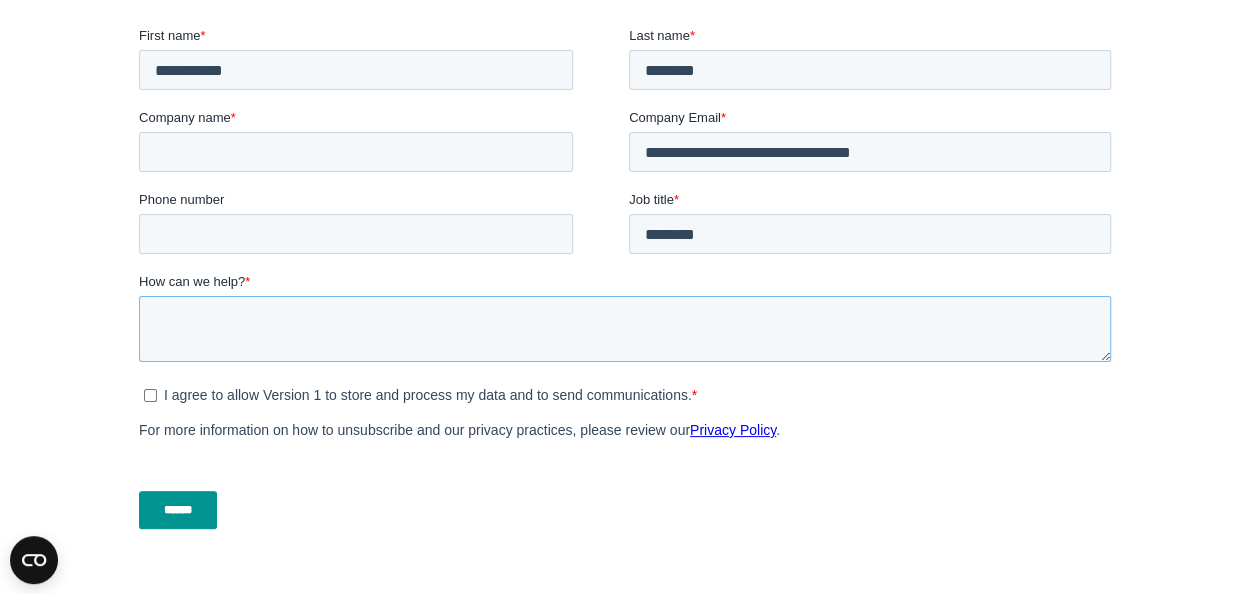 click on "How can we help? *" at bounding box center (624, 329) 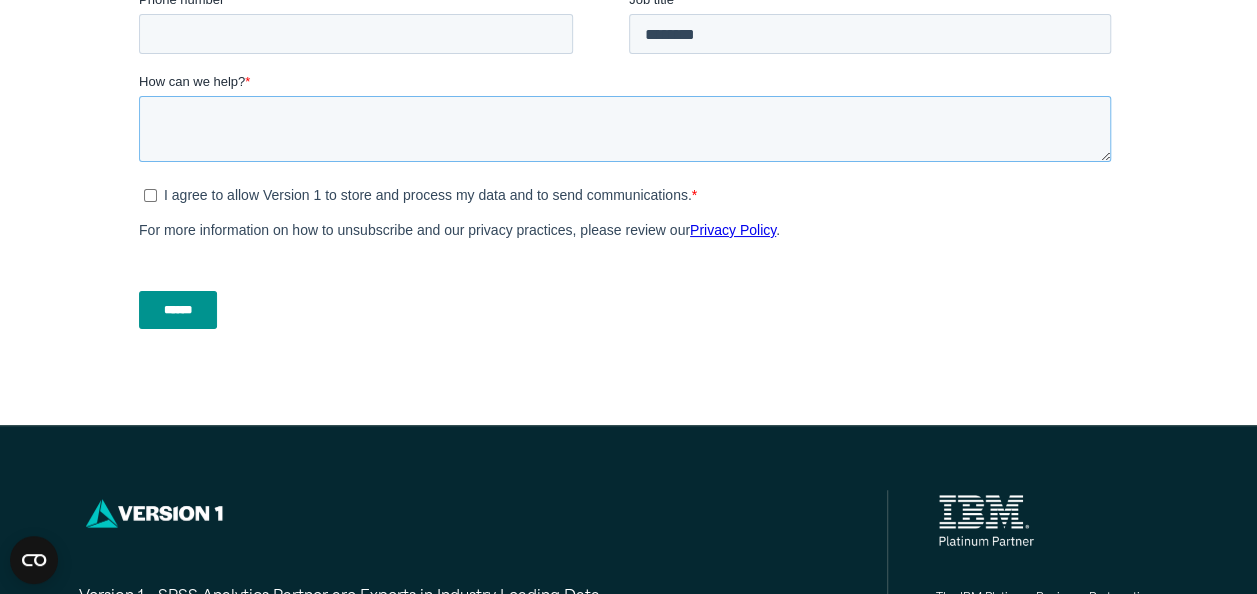 scroll, scrollTop: 700, scrollLeft: 0, axis: vertical 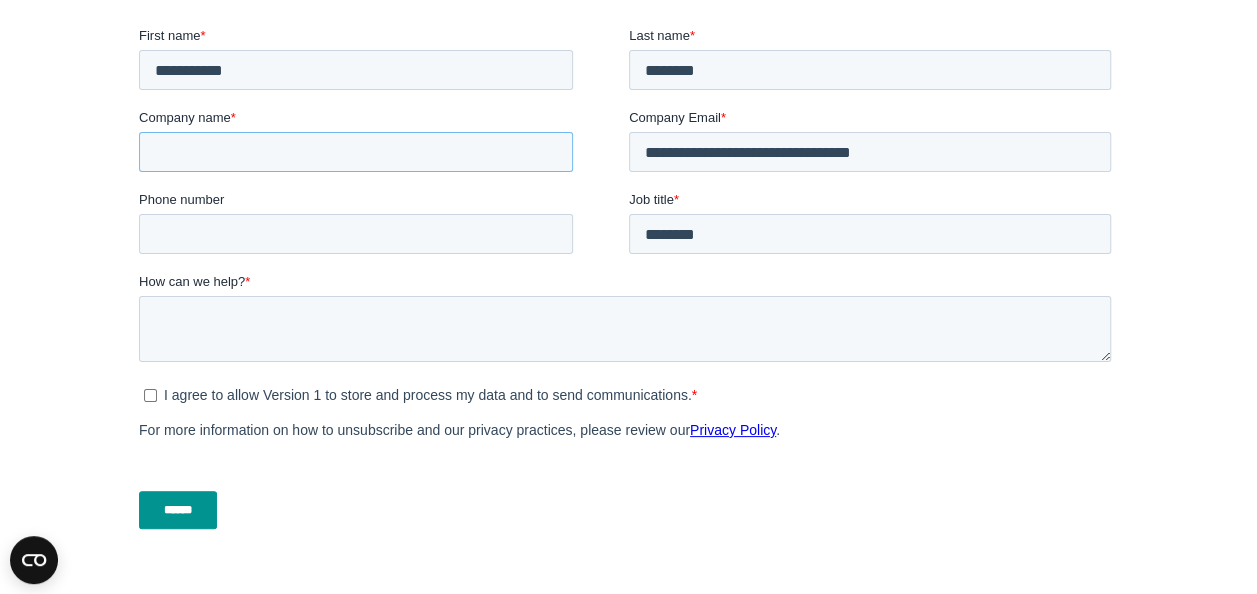 click on "Company name *" at bounding box center (355, 152) 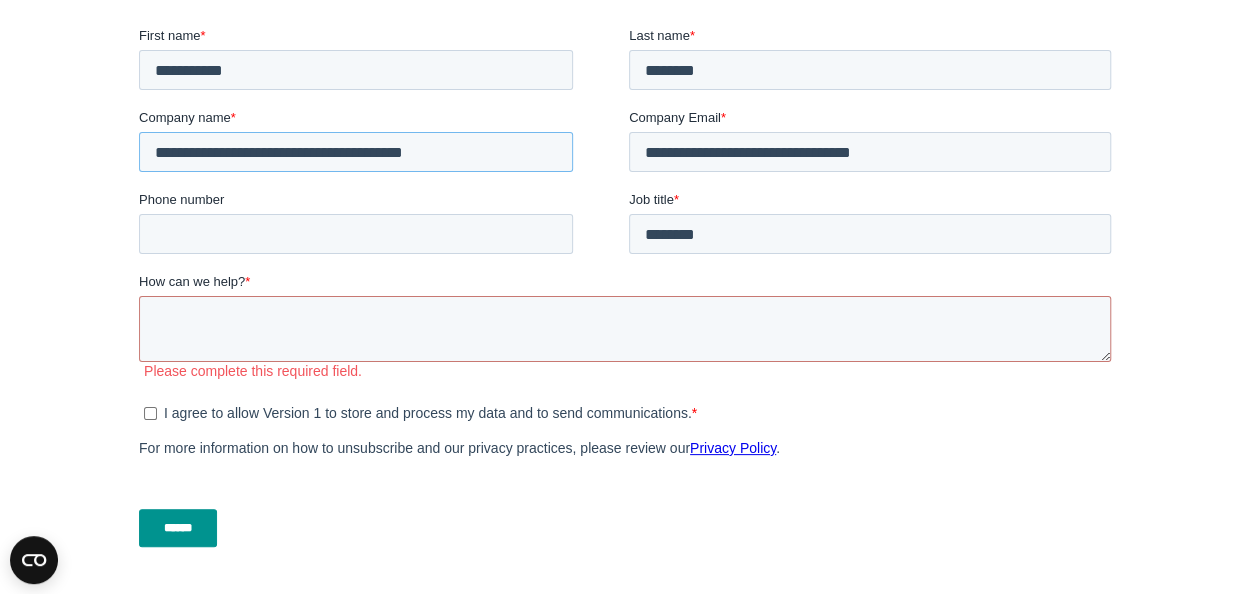 click on "**********" at bounding box center [355, 152] 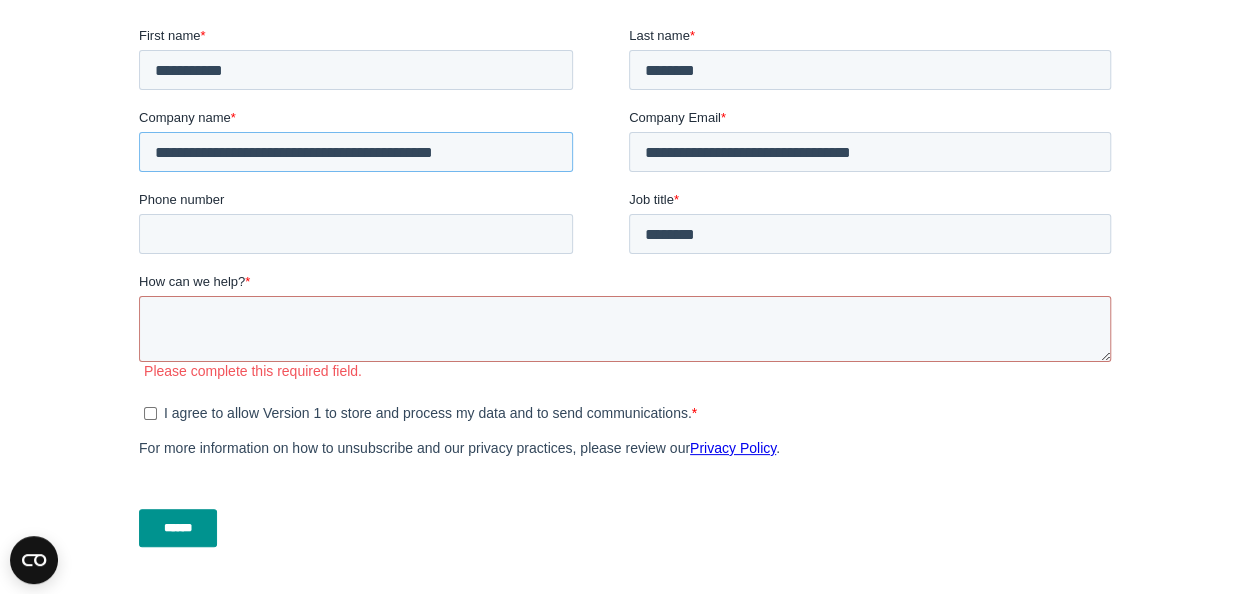 click on "**********" at bounding box center [355, 152] 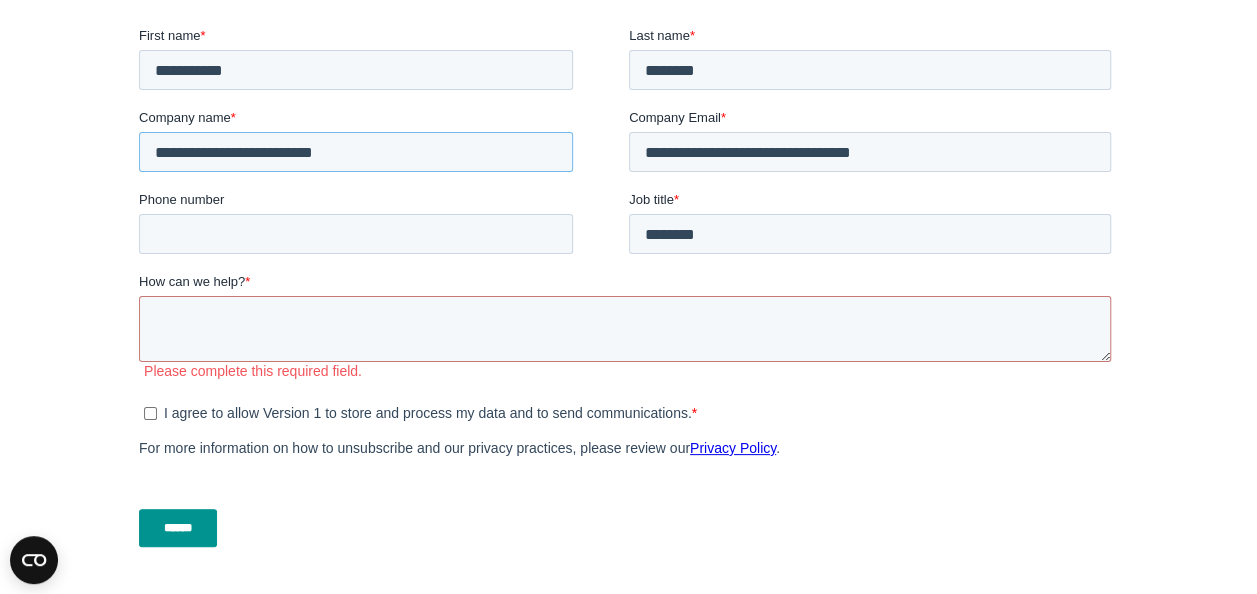 type on "**********" 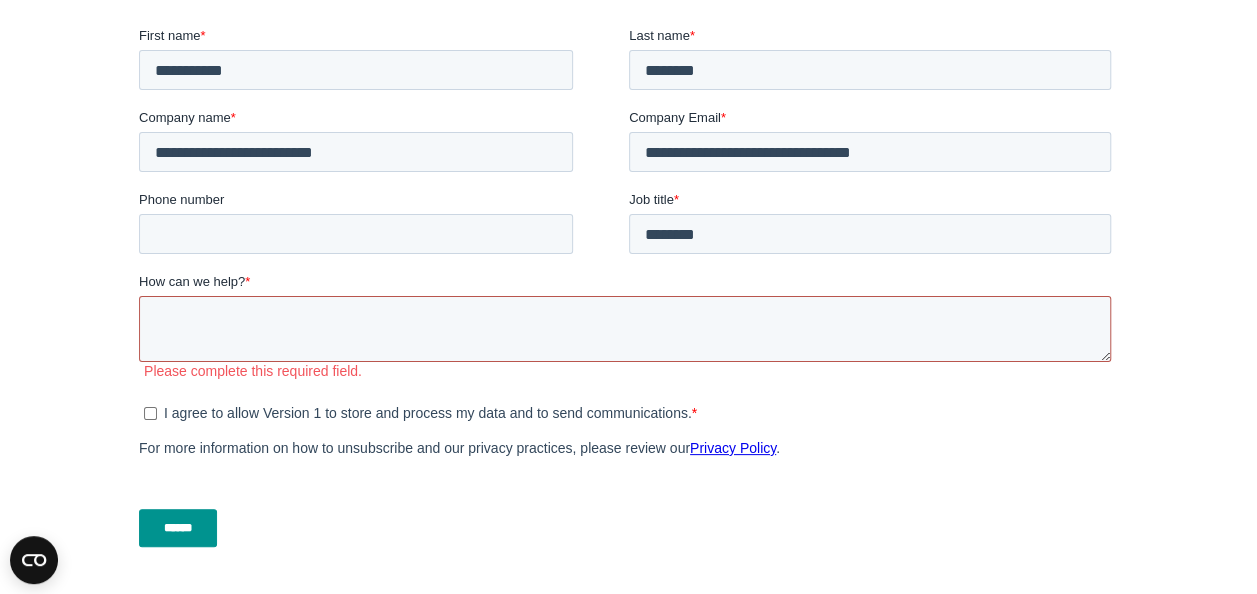 click on "How can we help? *" at bounding box center [624, 329] 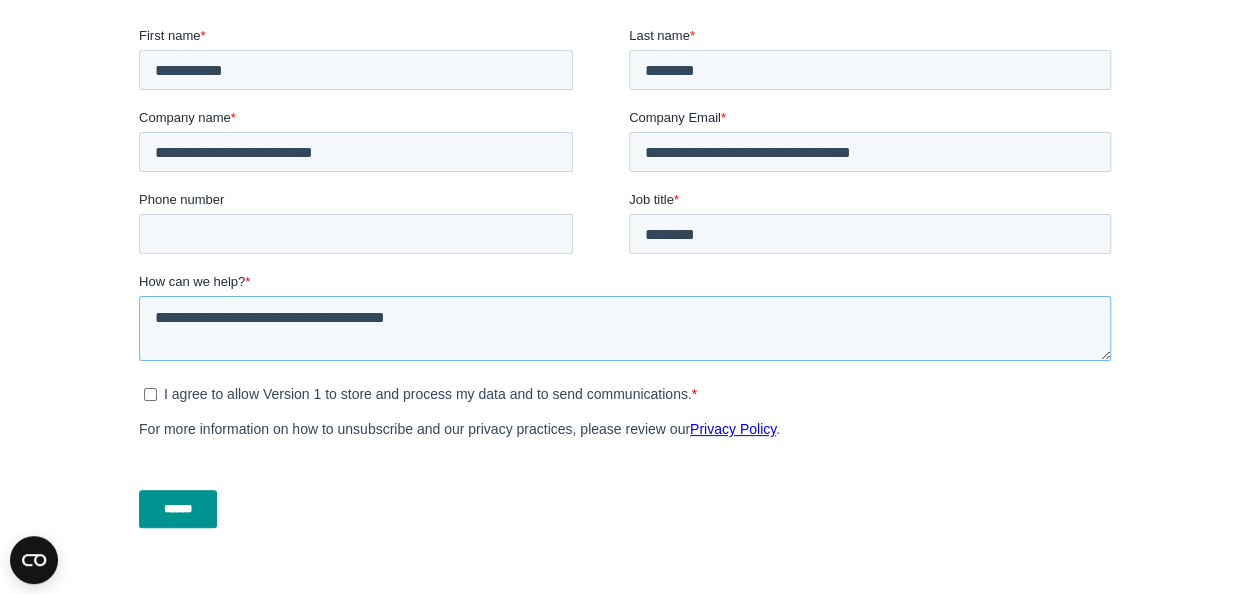 type on "**********" 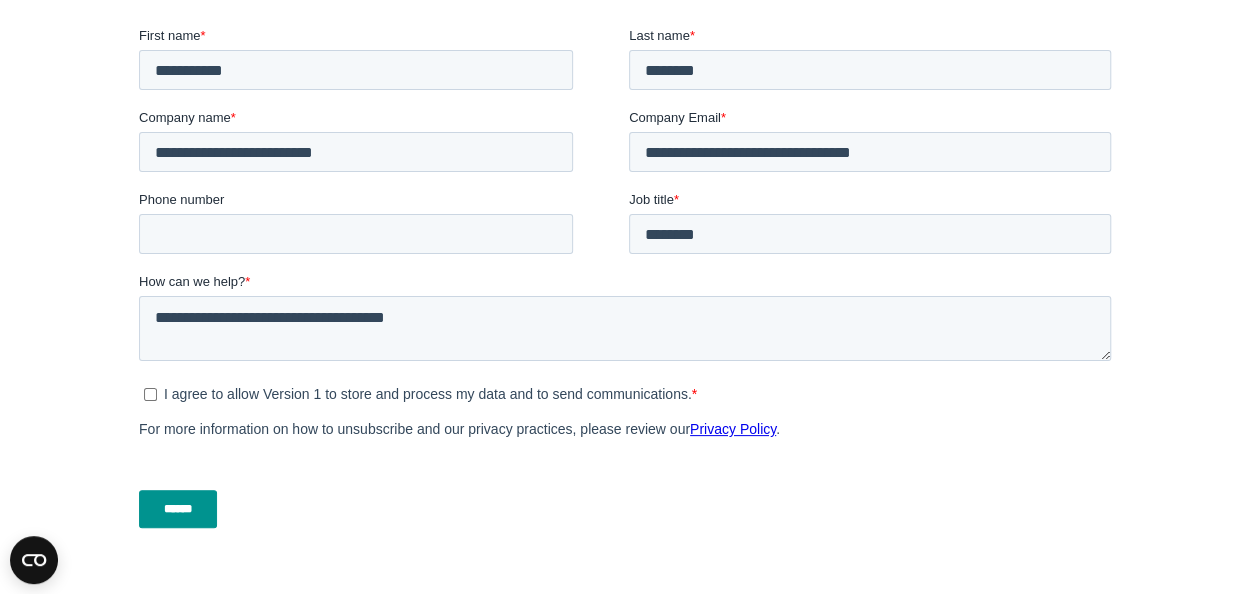 click on "******" at bounding box center (177, 509) 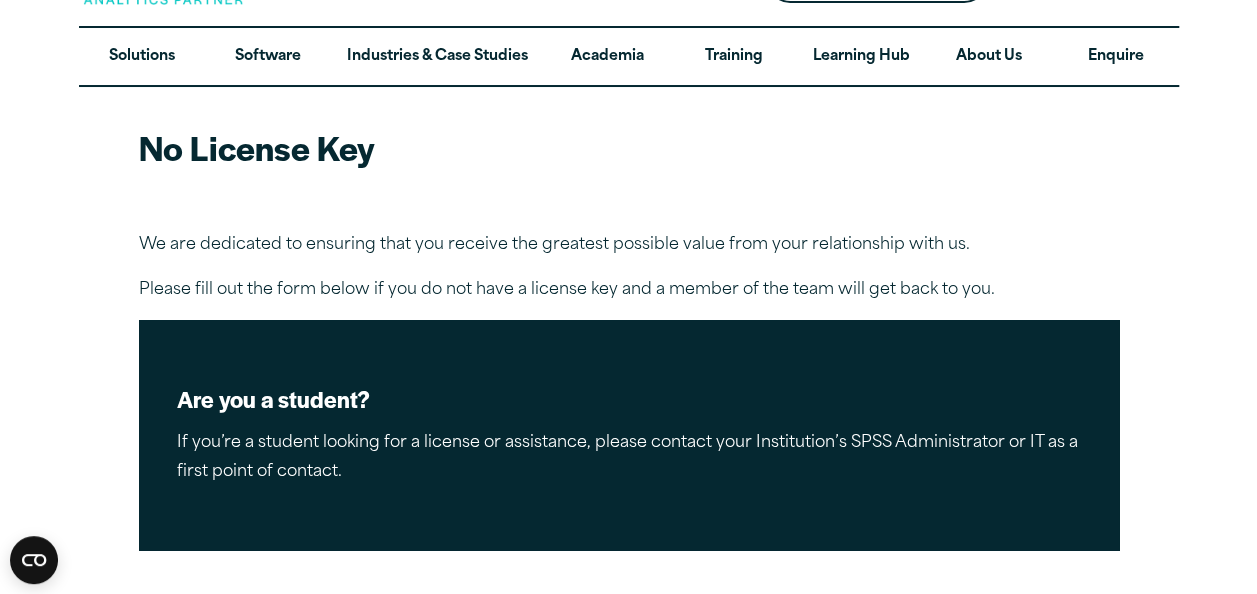 scroll, scrollTop: 0, scrollLeft: 0, axis: both 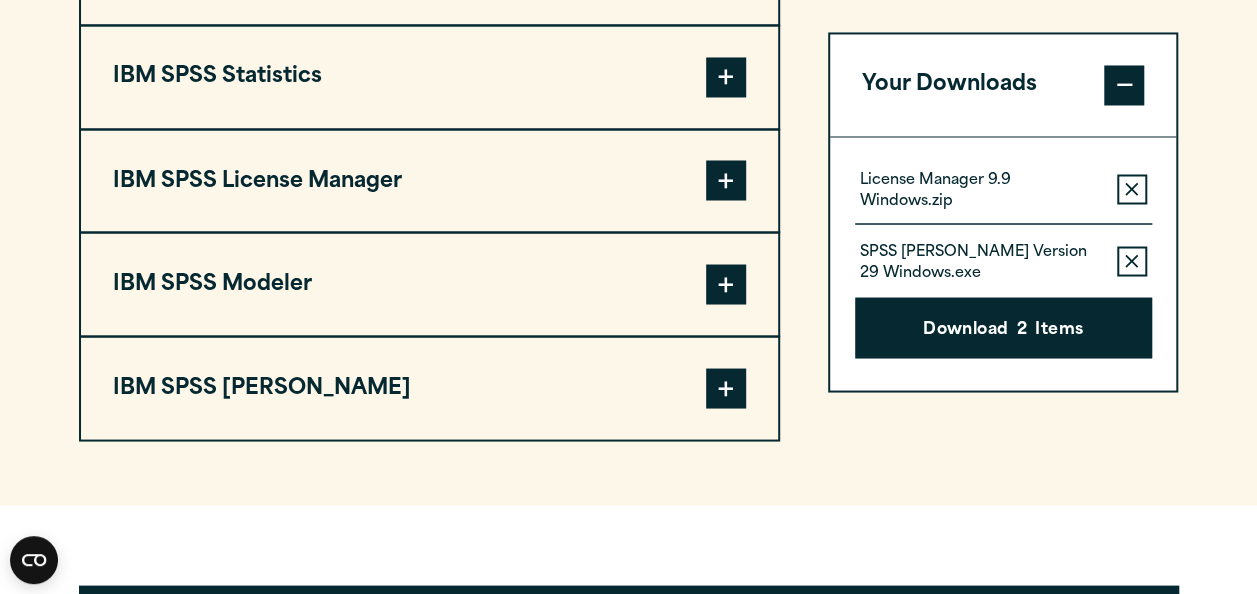 click on "SPSS Amos Version 29 Windows.exe" at bounding box center [980, 263] 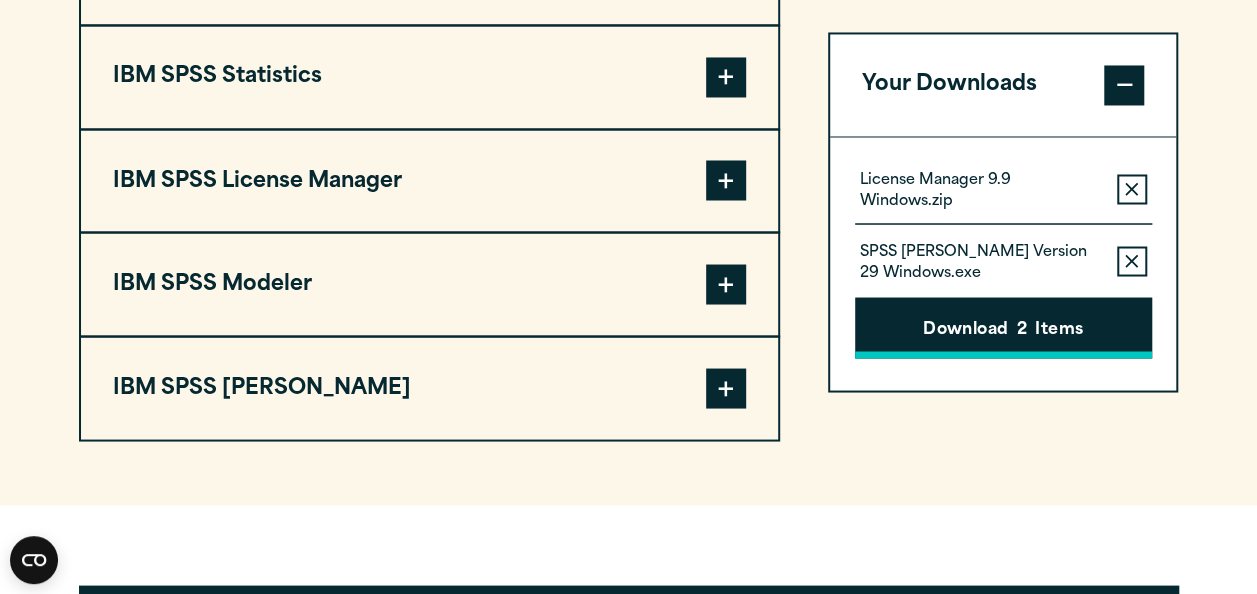 click on "Download  2  Items" at bounding box center (1003, 328) 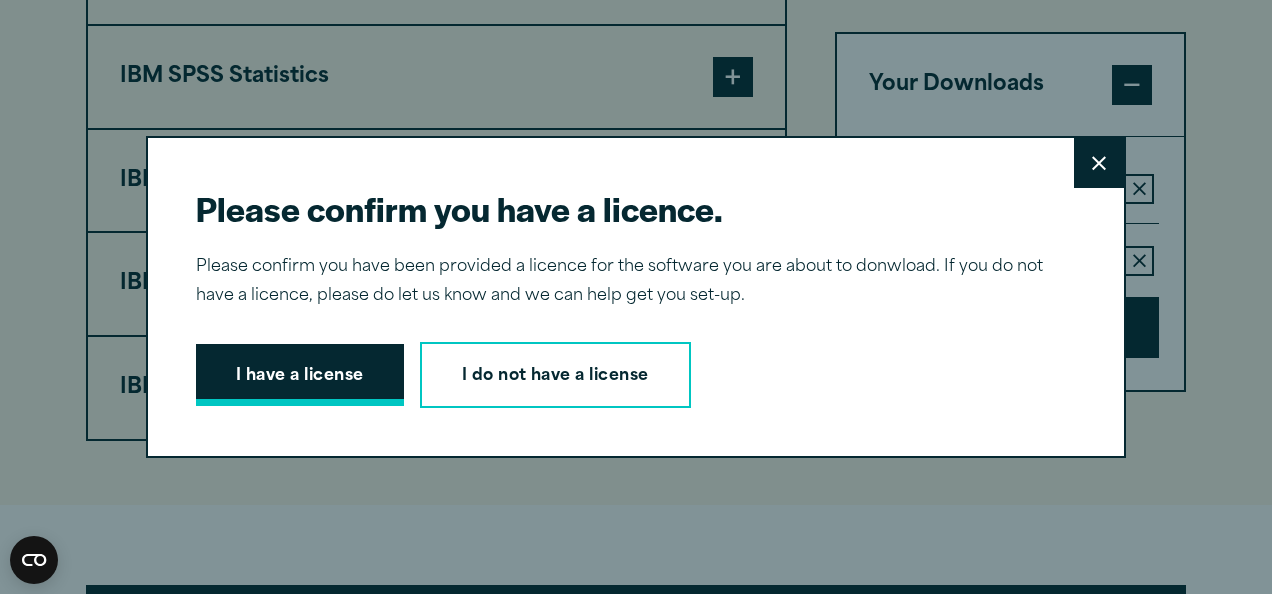 click on "I have a license" at bounding box center [300, 375] 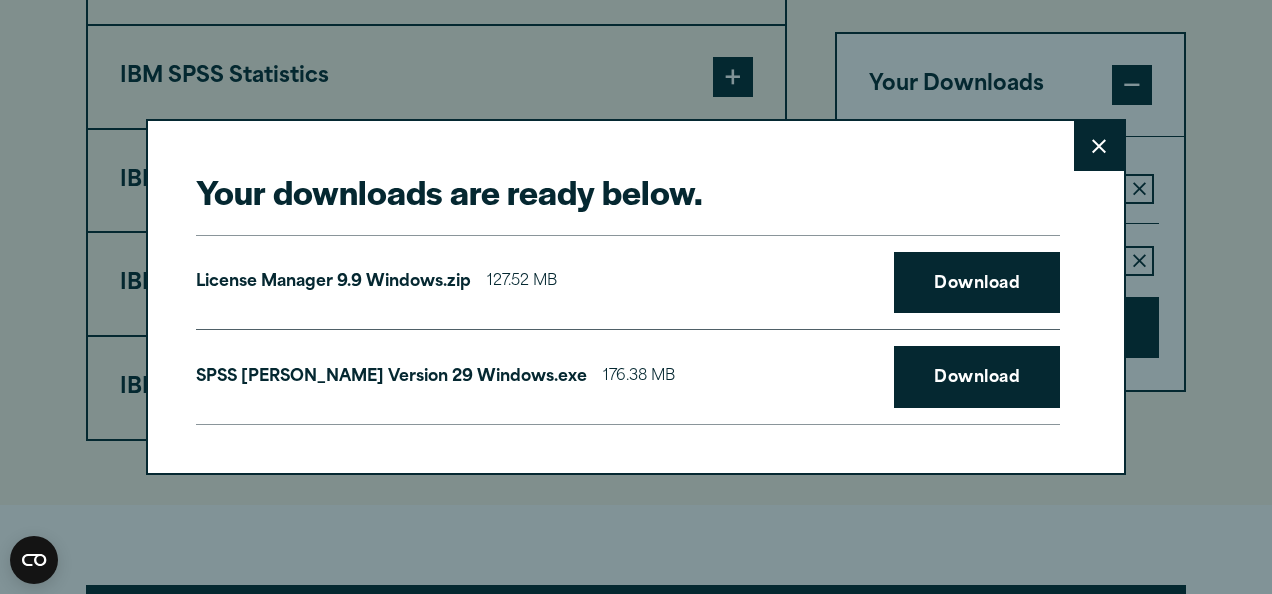 click on "SPSS Amos Version 29 Windows.exe
176.38 MB
Download" at bounding box center [628, 377] 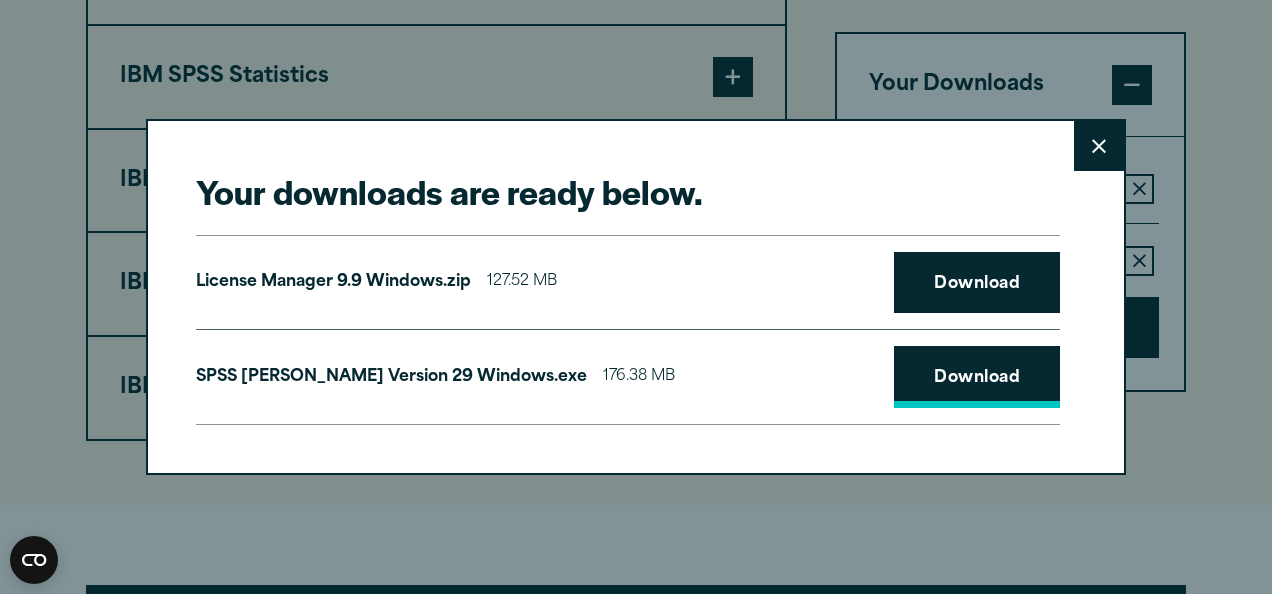 click on "Download" at bounding box center (977, 377) 